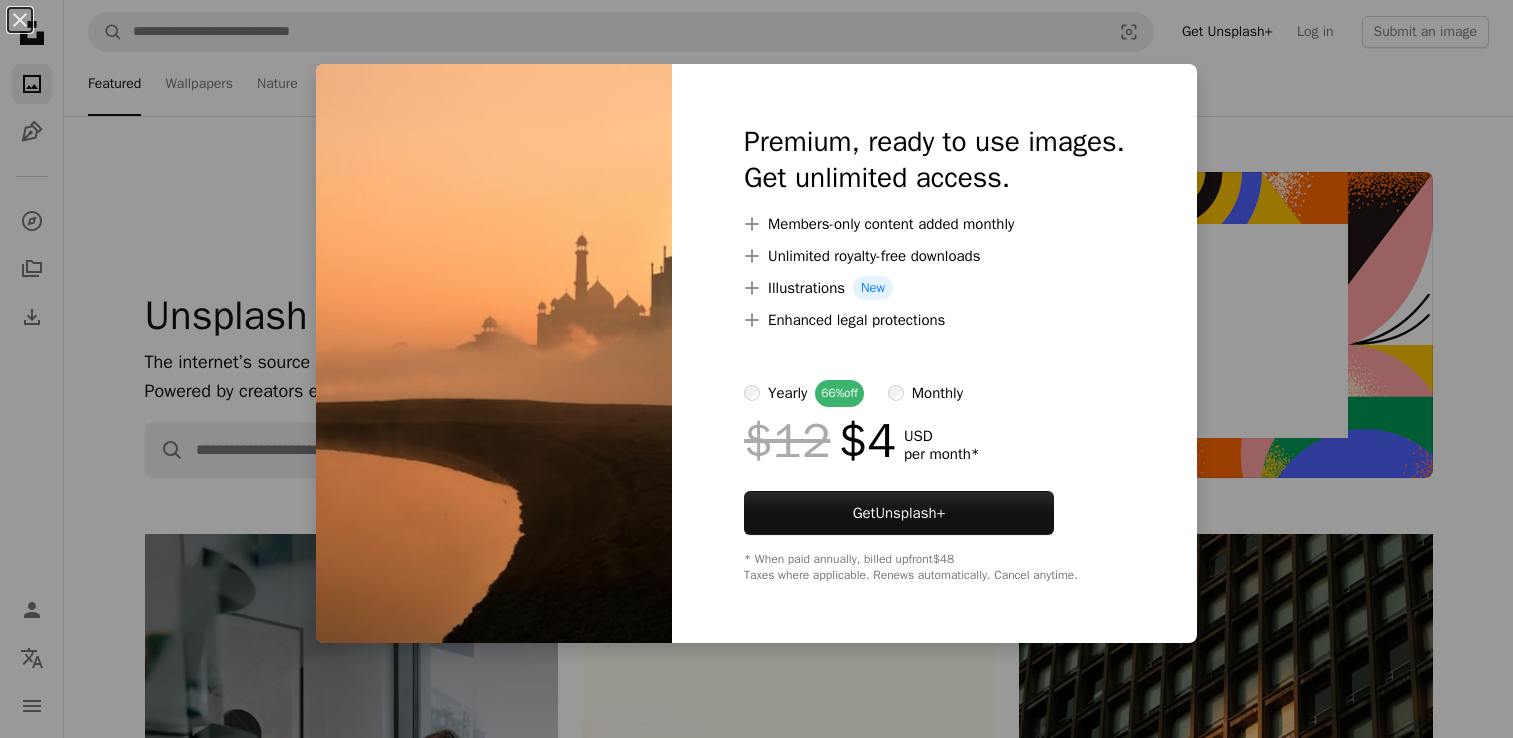 scroll, scrollTop: 1092, scrollLeft: 0, axis: vertical 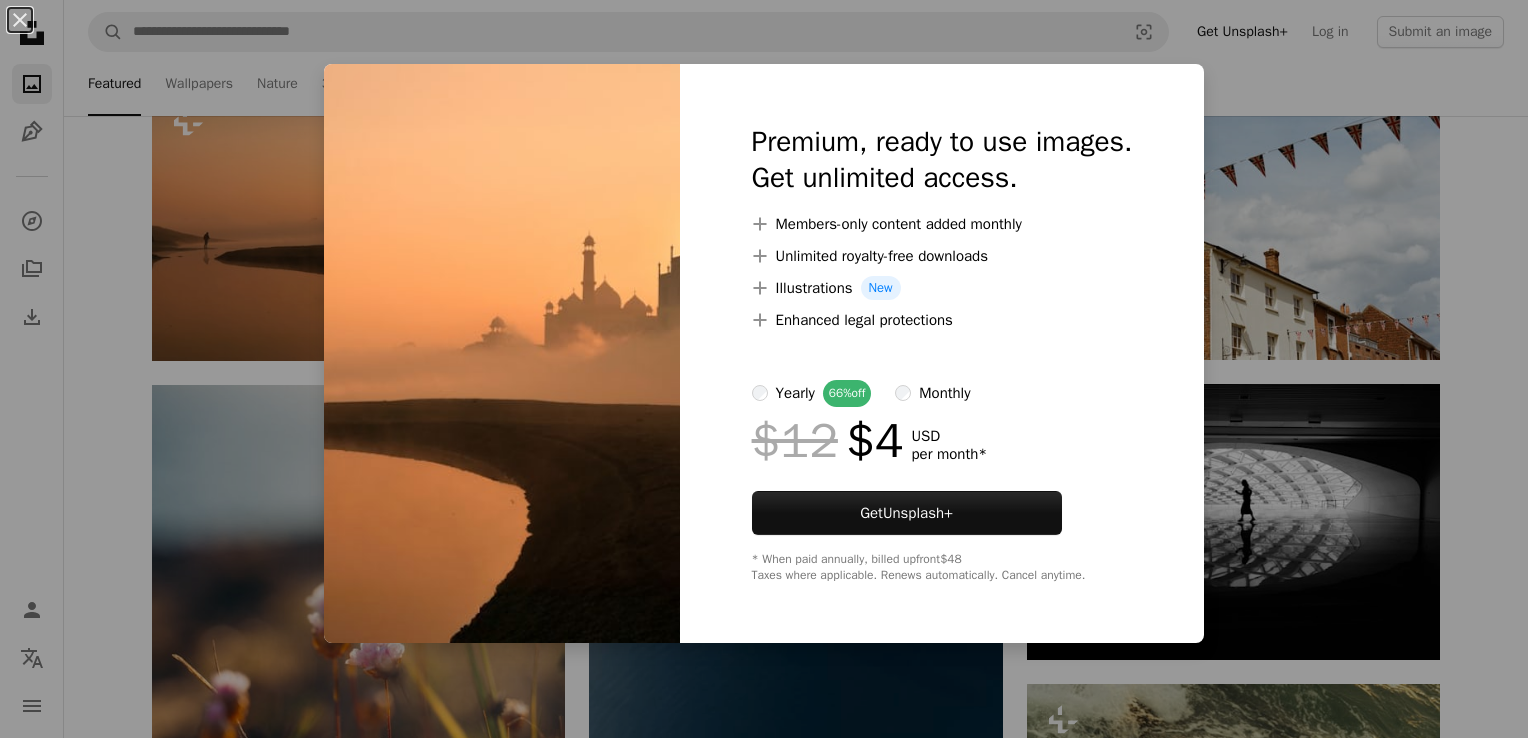 click on "An X shape Premium, ready to use images. Get unlimited access. A plus sign Members-only content added monthly A plus sign Unlimited royalty-free downloads A plus sign Illustrations  New A plus sign Enhanced legal protections yearly 66%  off monthly $12   $4 USD per month * Get  Unsplash+ * When paid annually, billed upfront  $48 Taxes where applicable. Renews automatically. Cancel anytime." at bounding box center (764, 369) 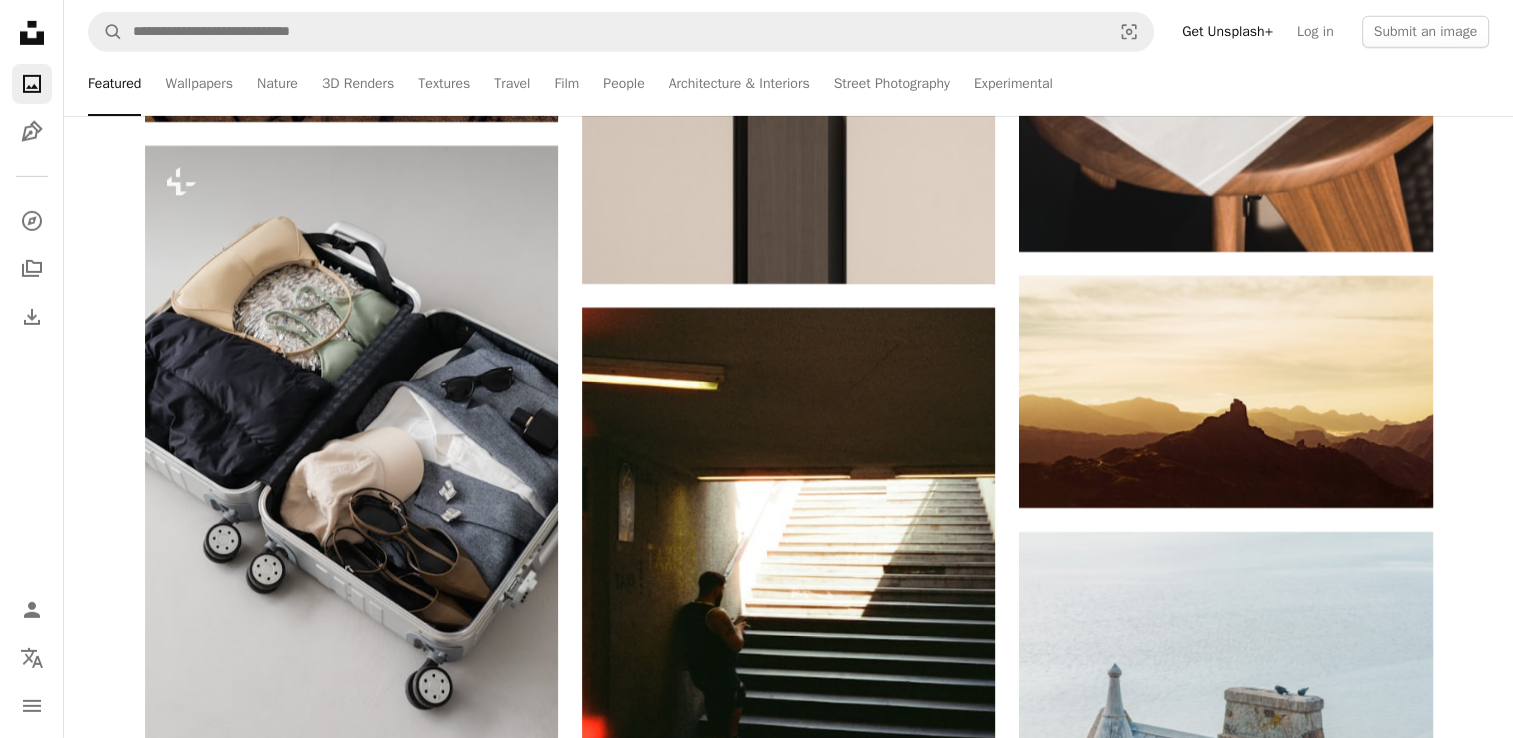 scroll, scrollTop: 6556, scrollLeft: 0, axis: vertical 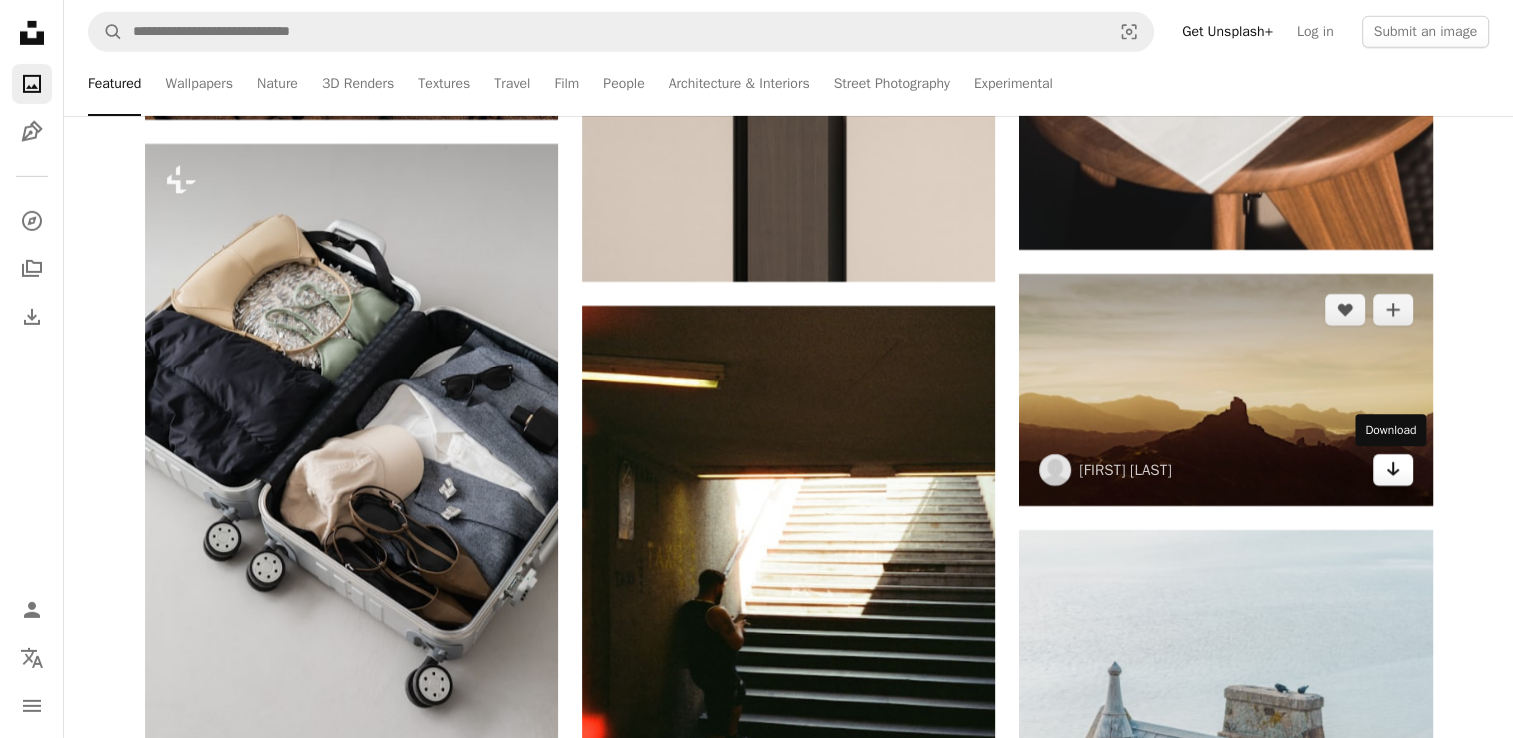 click on "Arrow pointing down" 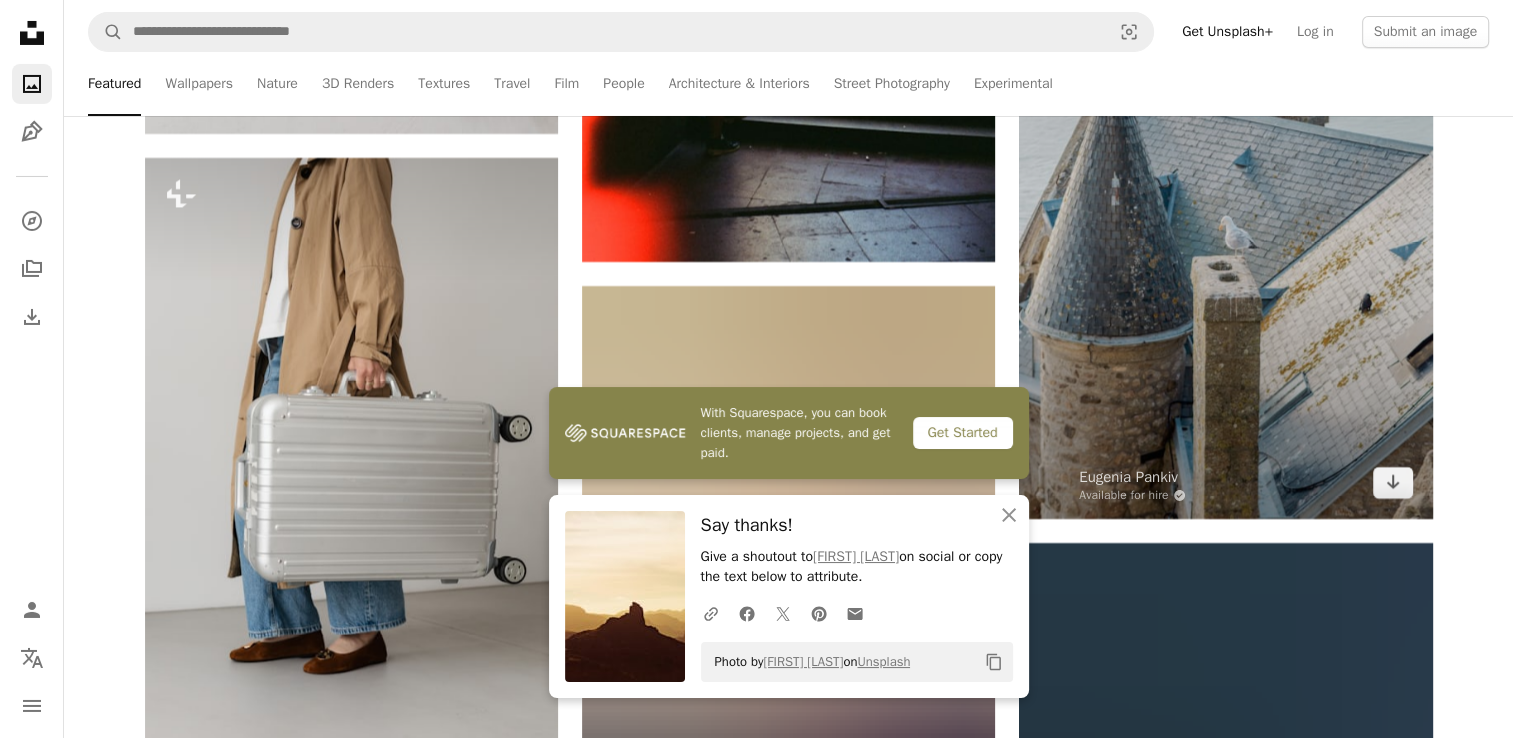 scroll, scrollTop: 7187, scrollLeft: 0, axis: vertical 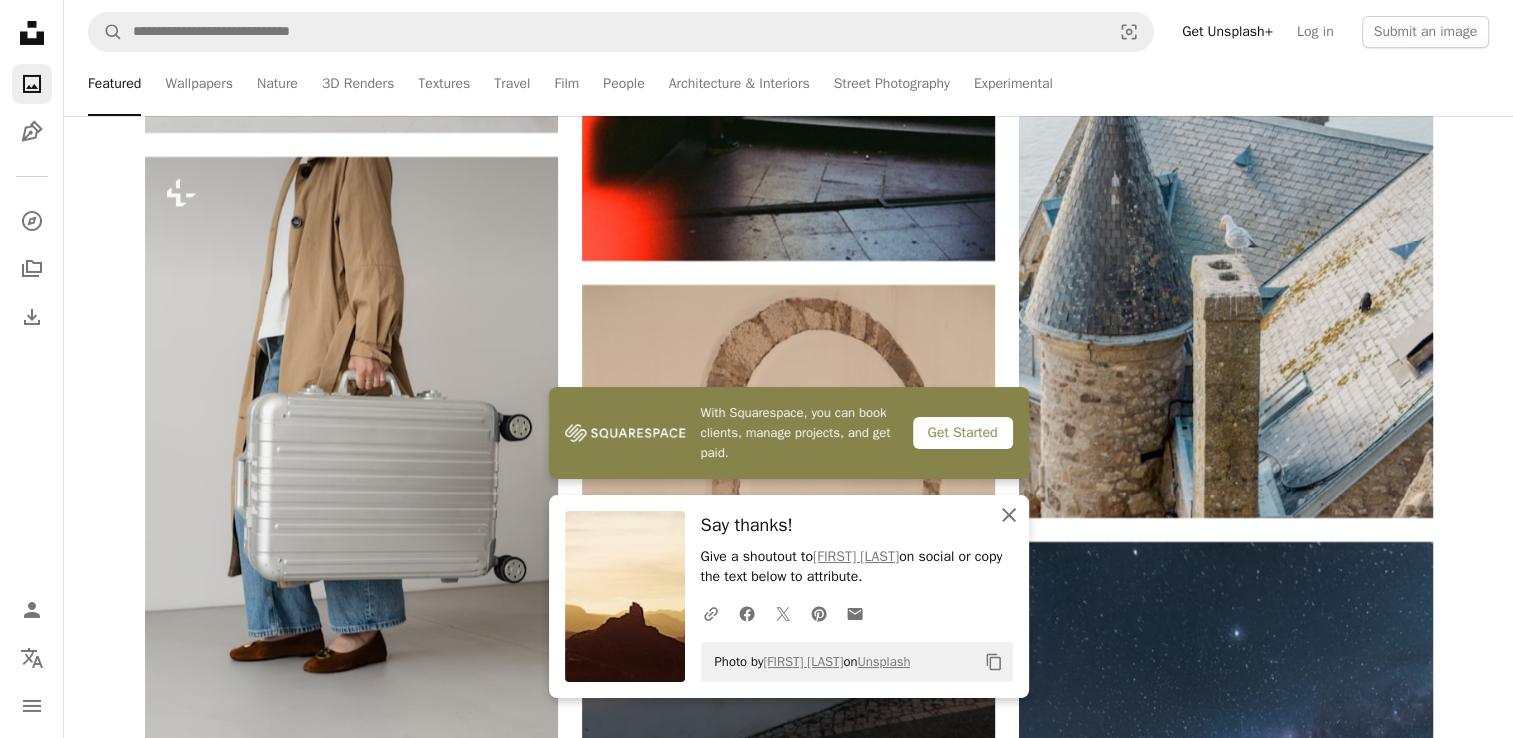 click 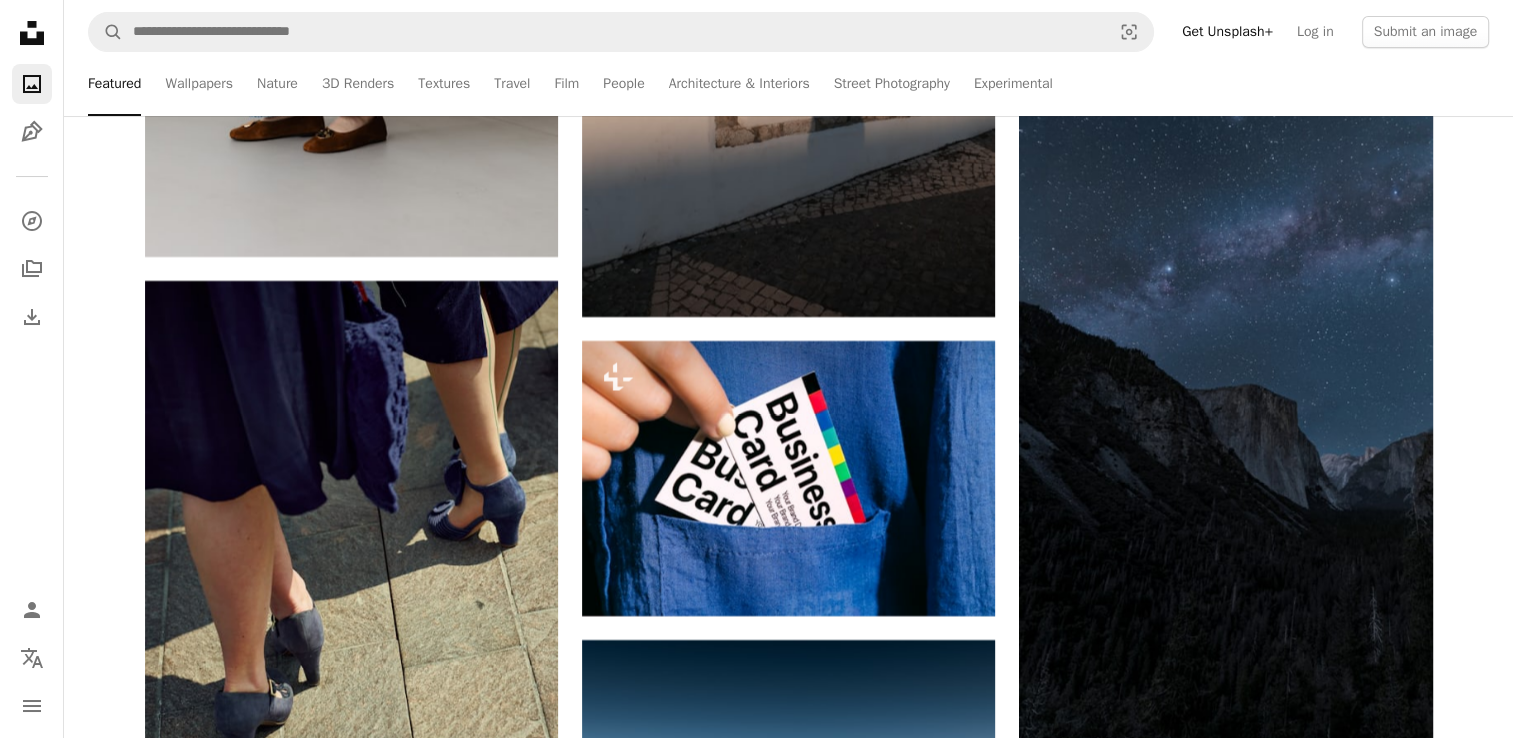 scroll, scrollTop: 7747, scrollLeft: 0, axis: vertical 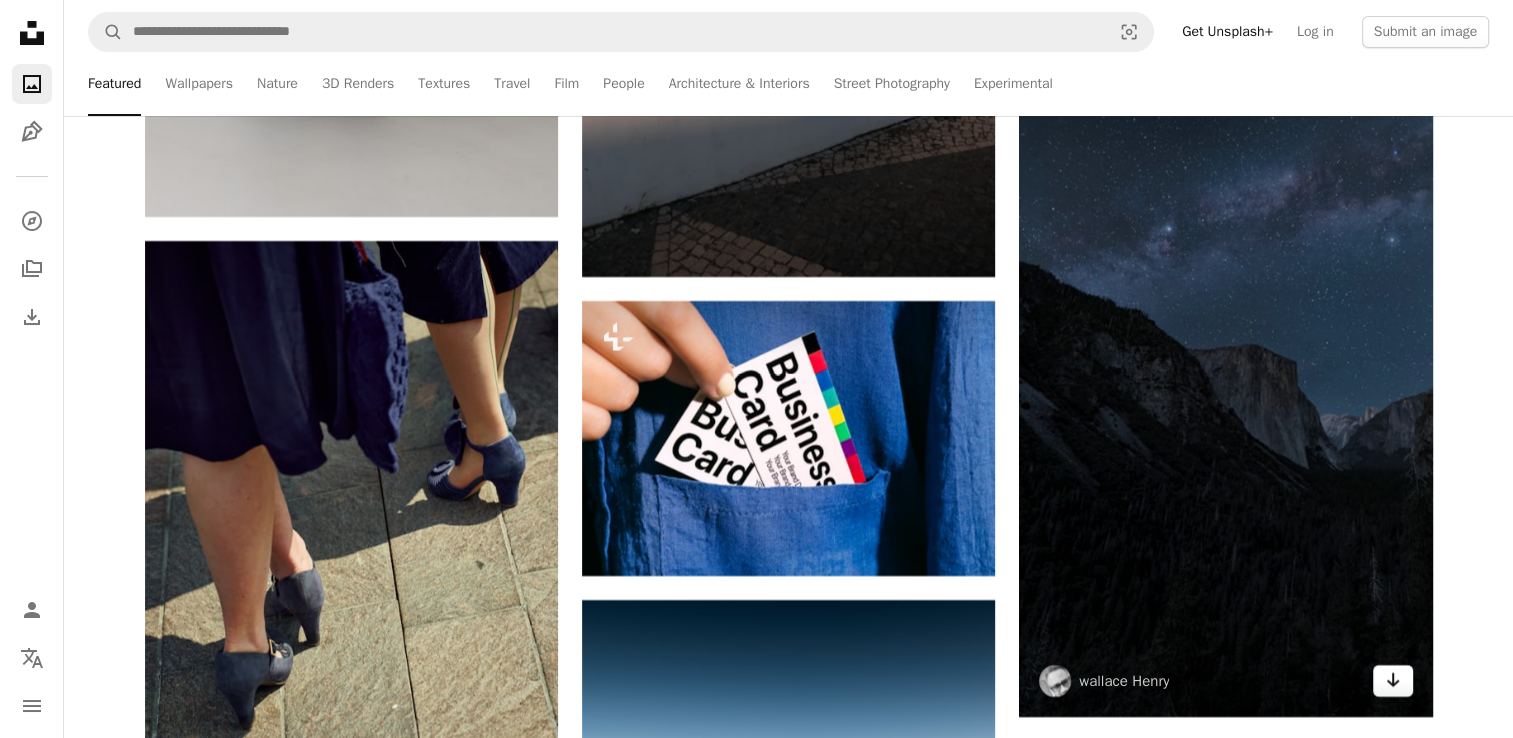 click on "Arrow pointing down" 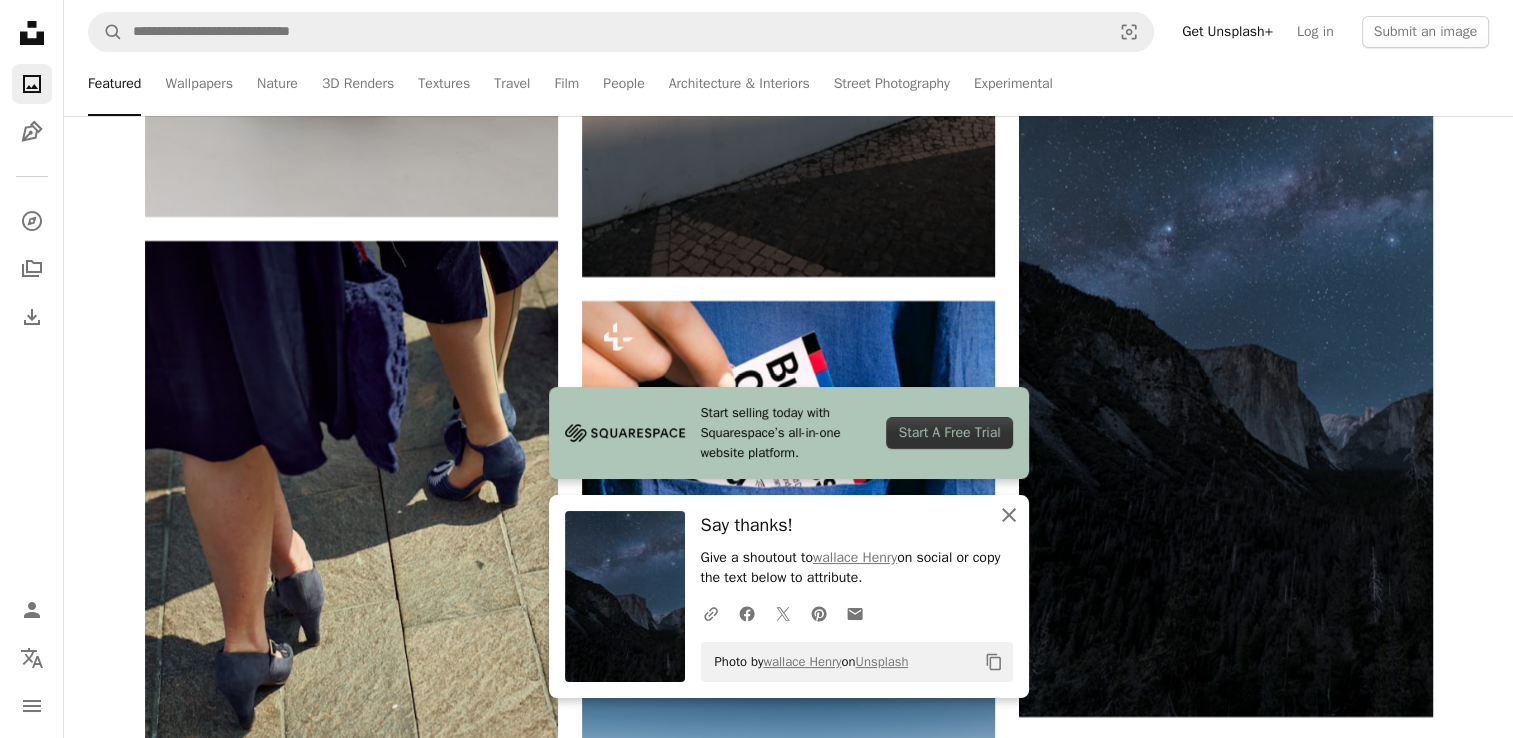 click on "An X shape" 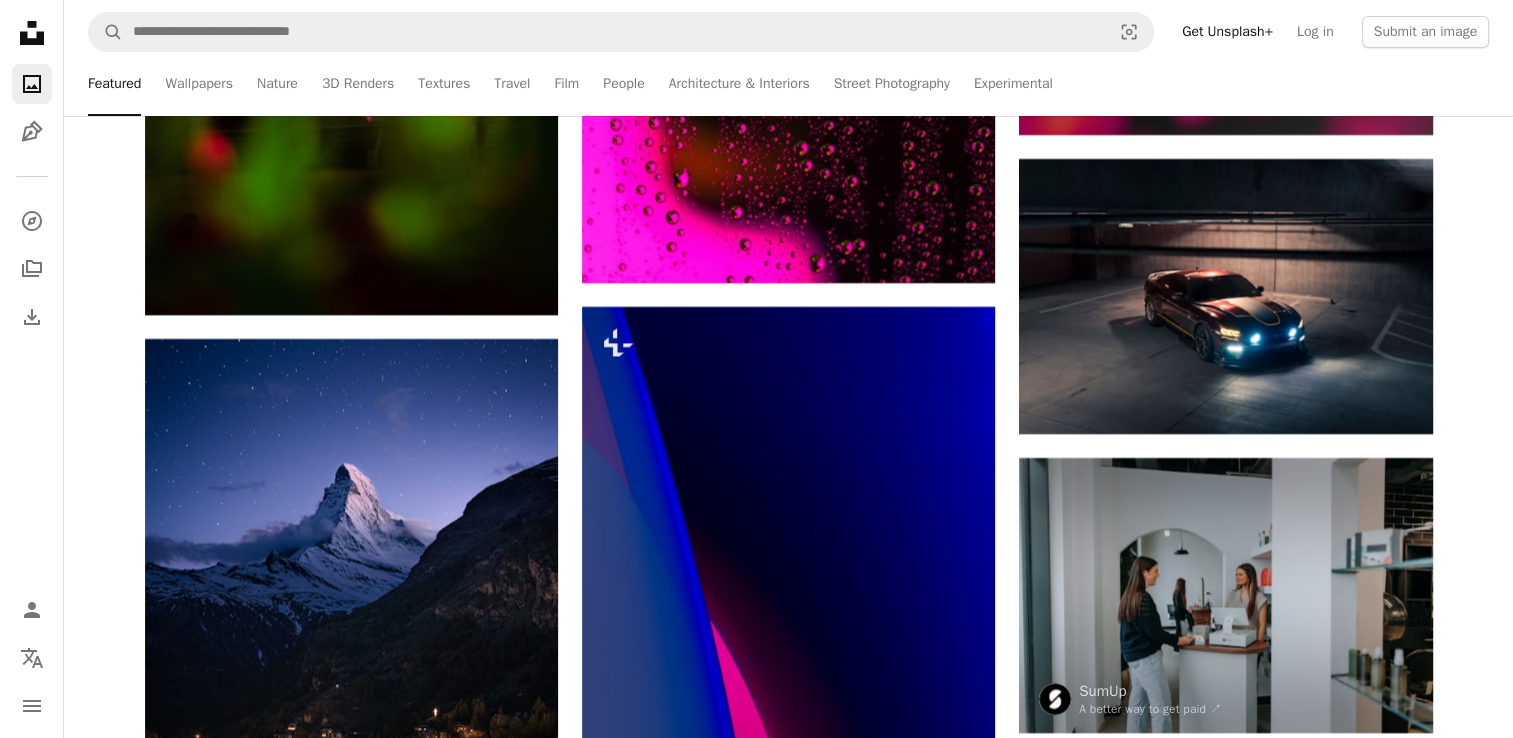 scroll, scrollTop: 15107, scrollLeft: 0, axis: vertical 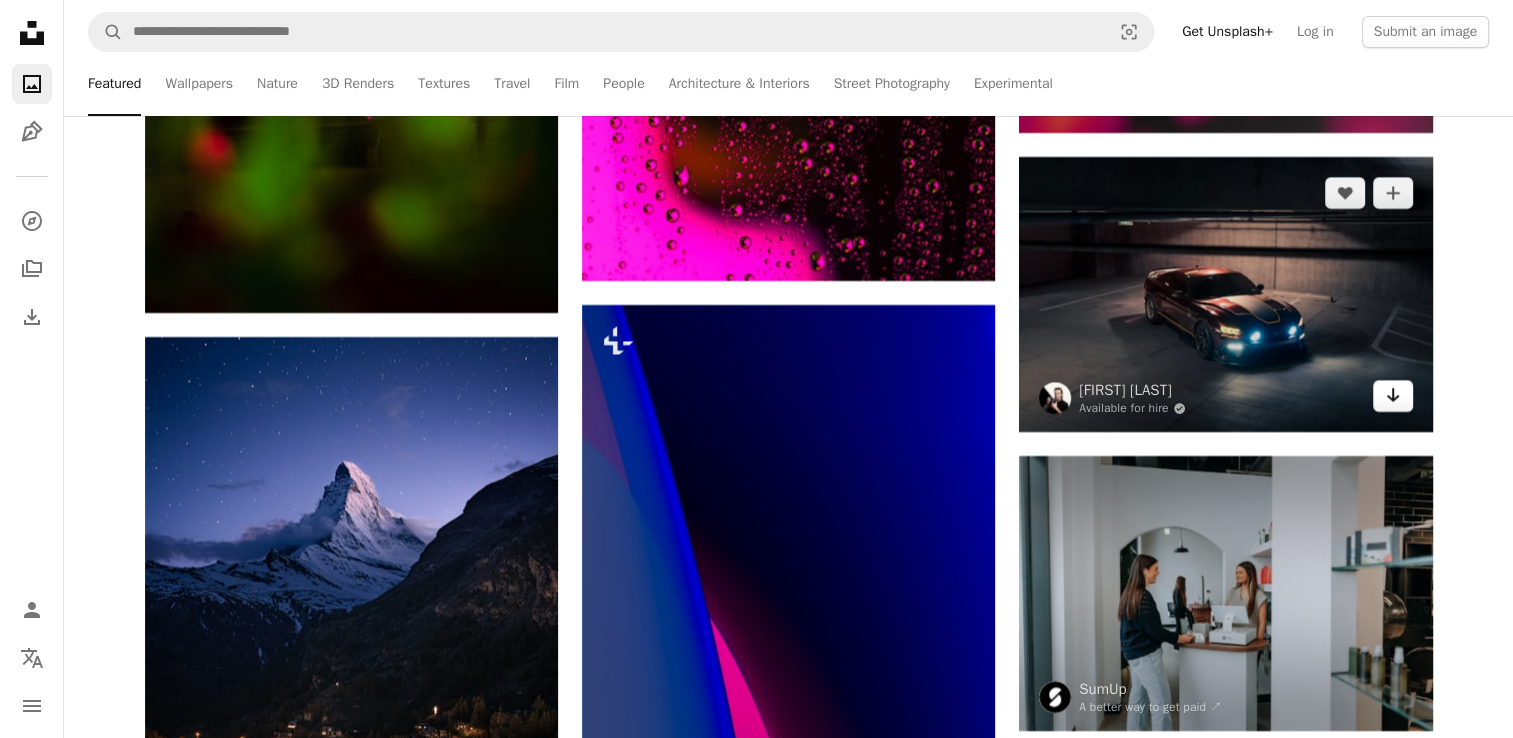 click on "Arrow pointing down" at bounding box center (1393, 396) 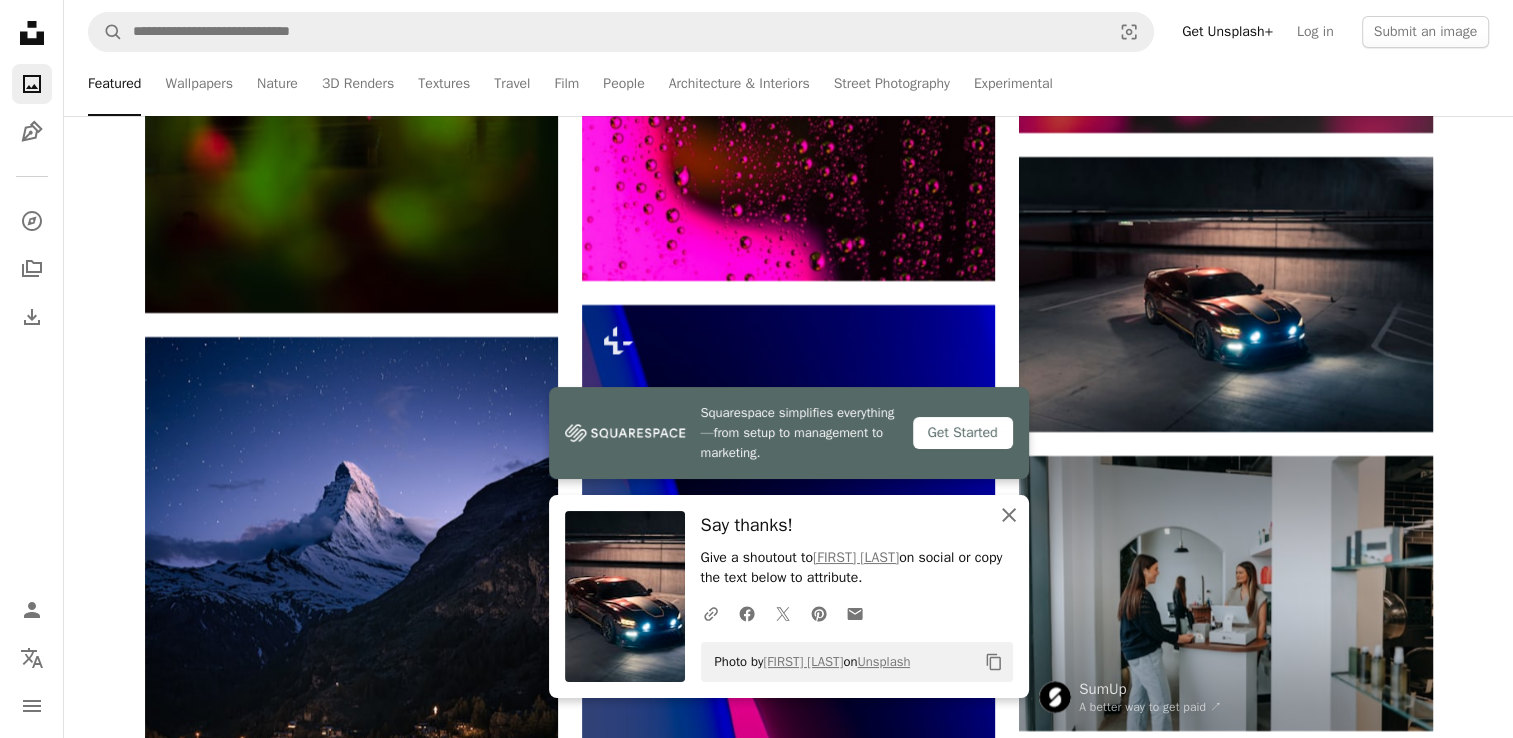 click 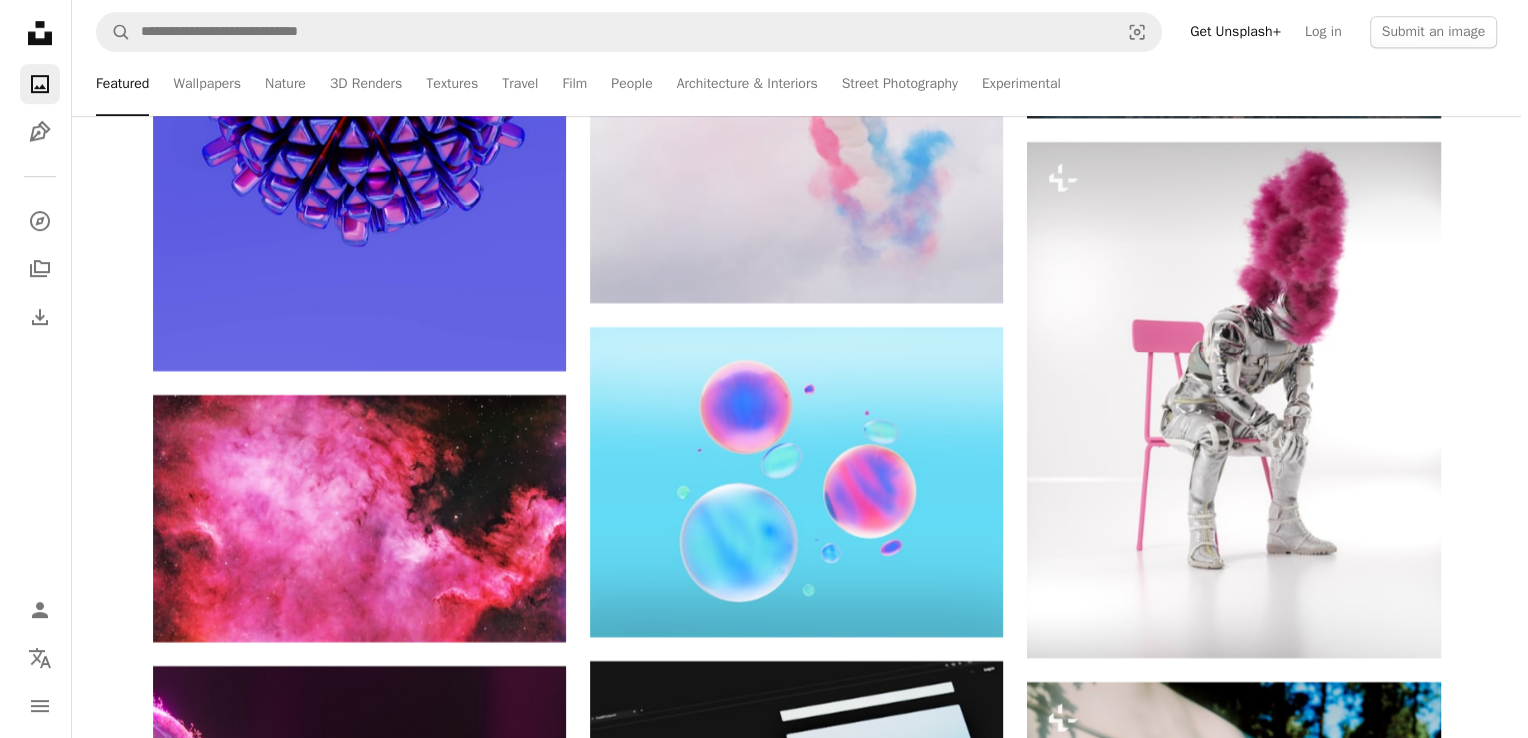 scroll, scrollTop: 16347, scrollLeft: 0, axis: vertical 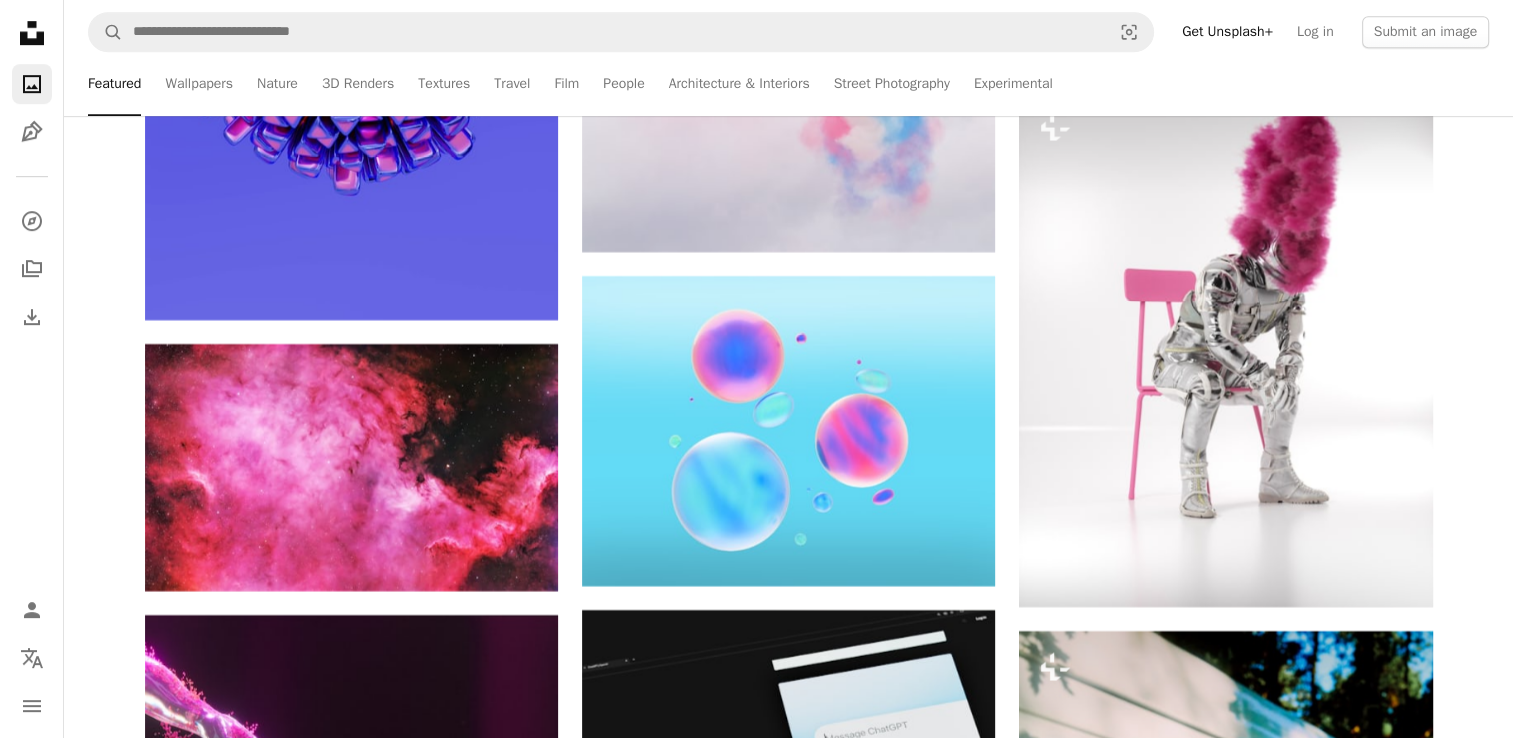 click on "[FIRST] [LAST] For Unsplash+ A lock Download A heart A plus sign [FIRST] [LAST] Available for hire A checkmark inside of a circle Arrow pointing down Plus sign for Unsplash+ A heart A plus sign [FIRST] [LAST] For Unsplash+ A lock Download A heart A plus sign [FIRST] Arrow pointing down A heart A plus sign We Care Wild Available for hire A checkmark inside of a circle Arrow pointing down Plus sign for Unsplash+ A heart A plus sign [FIRST] [LAST] For Unsplash+ A lock Download A heart A plus sign [FIRST] [LAST] Arrow pointing down A heart A plus sign [FIRST] [LAST] Arrow pointing down Plus sign for Unsplash+ A heart A plus sign [FIRST] [LAST] For Unsplash+ A lock Download A heart A plus sign [FIRST] Available for hire A checkmark inside of a circle Arrow pointing down Plus sign for Unsplash+ A heart A plus sign [FIRST]" at bounding box center [789, -5684] 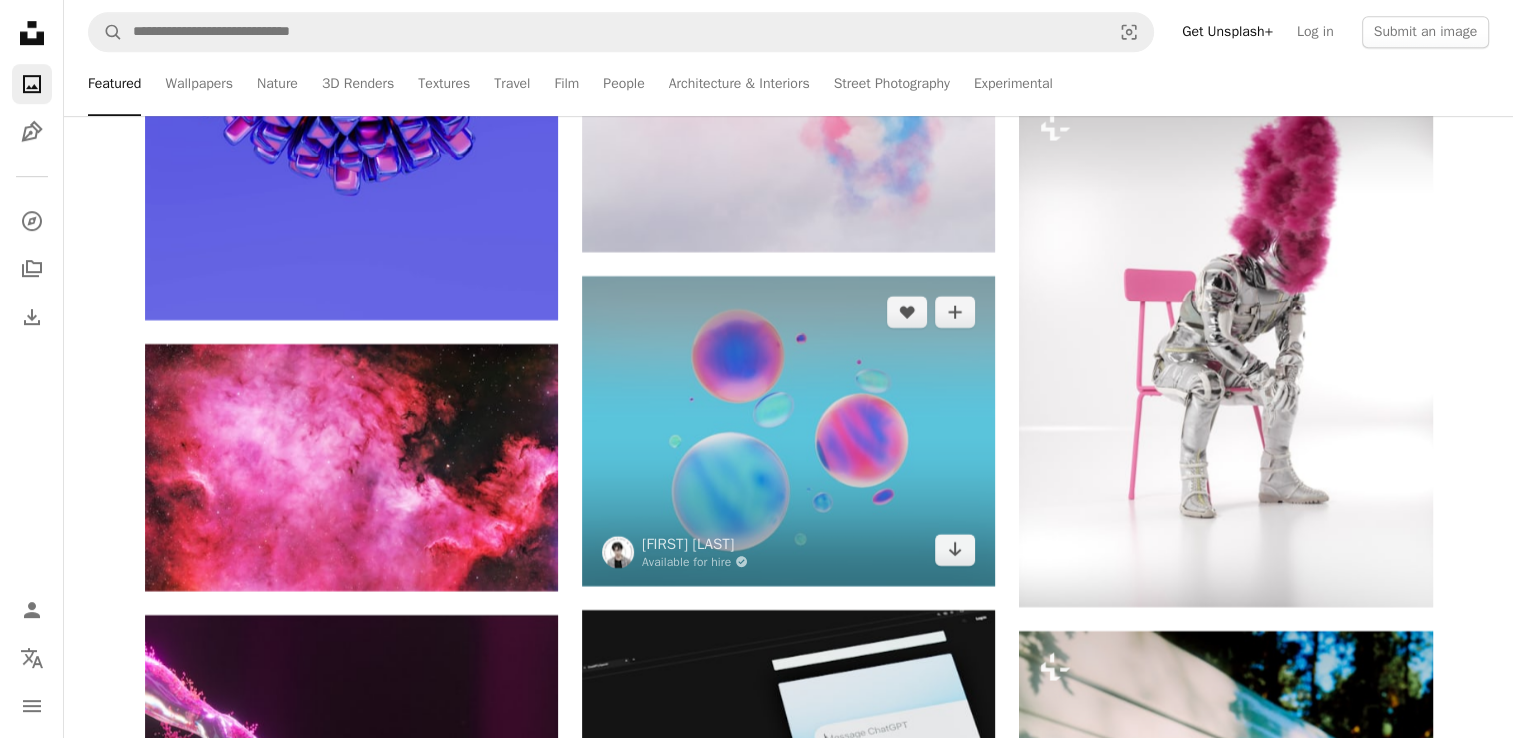click at bounding box center [788, 431] 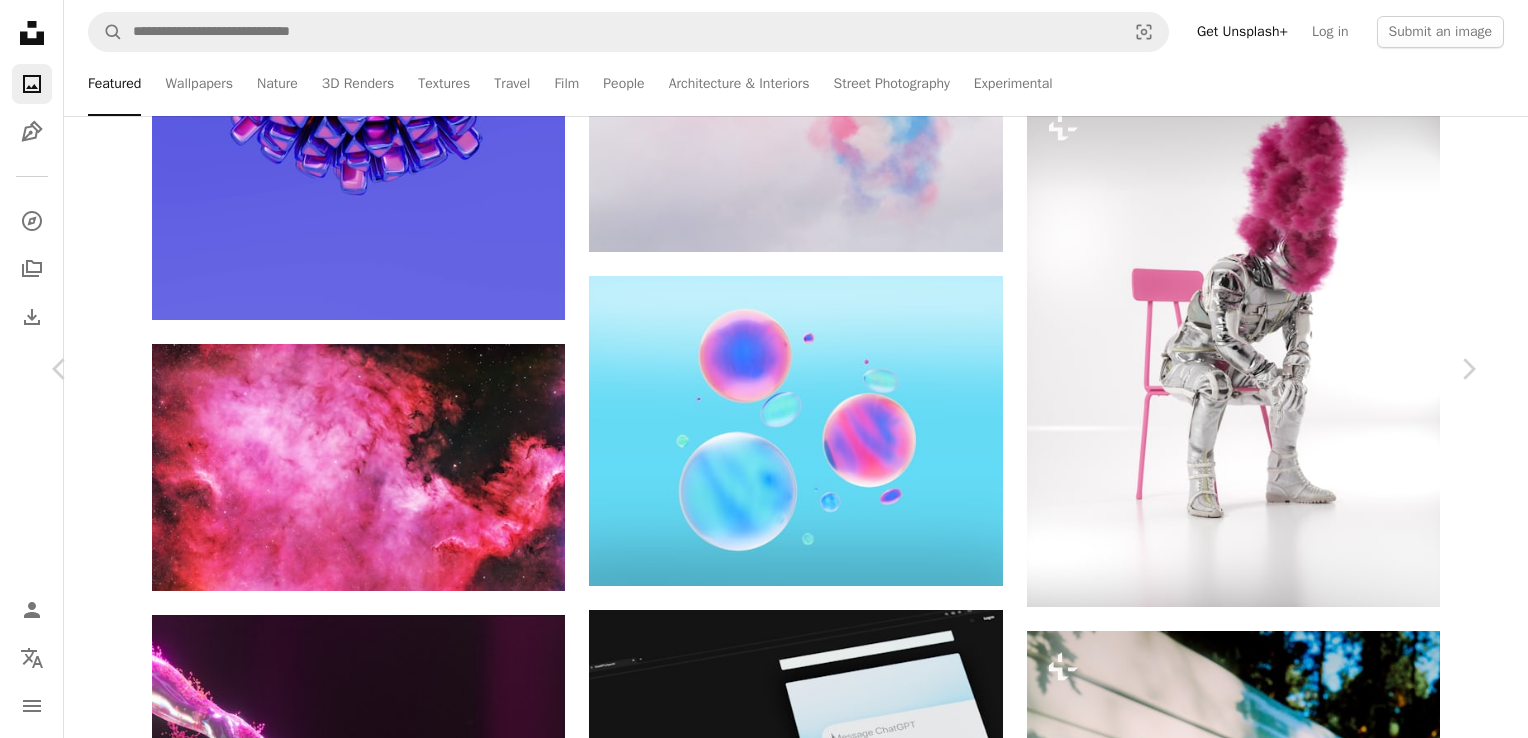 click at bounding box center [757, 4823] 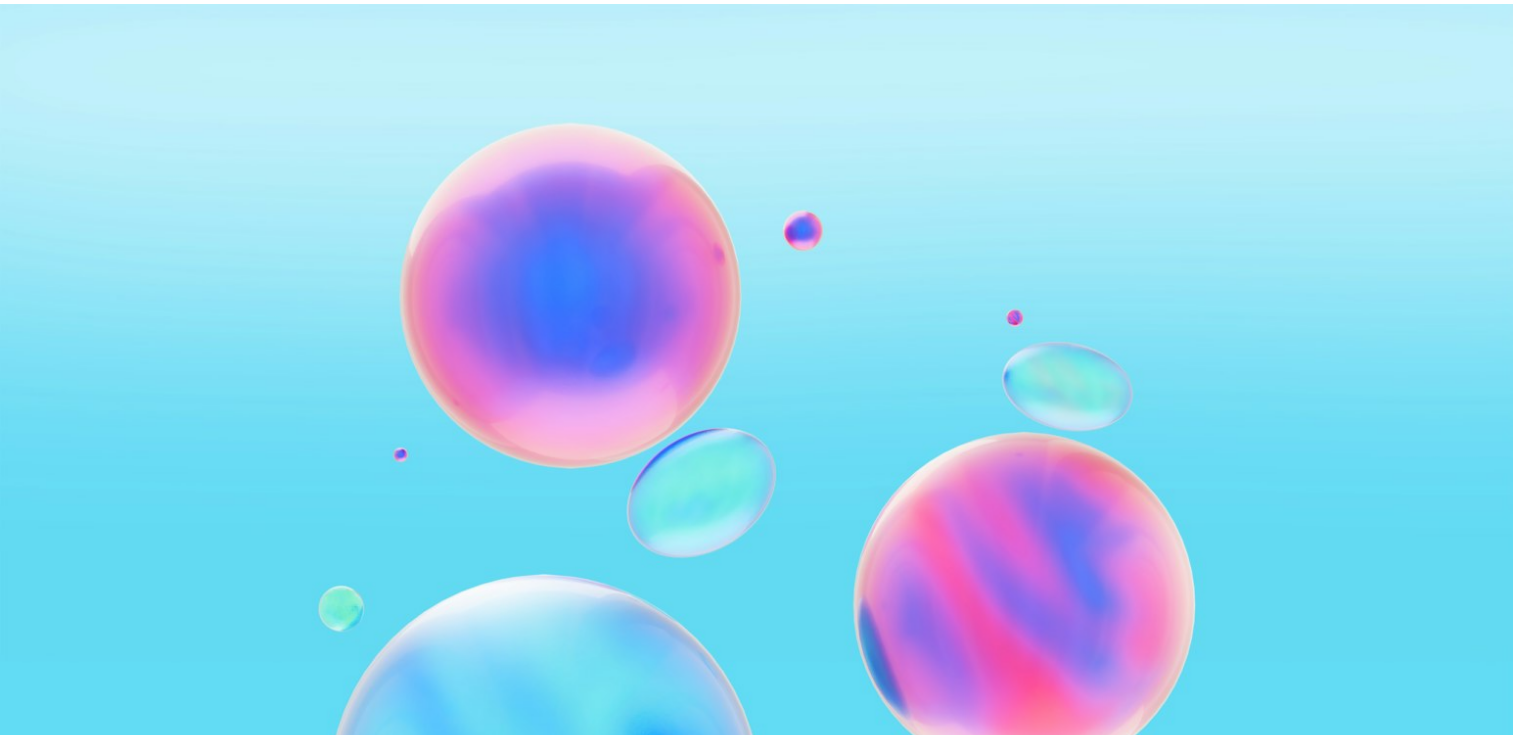scroll, scrollTop: 193, scrollLeft: 0, axis: vertical 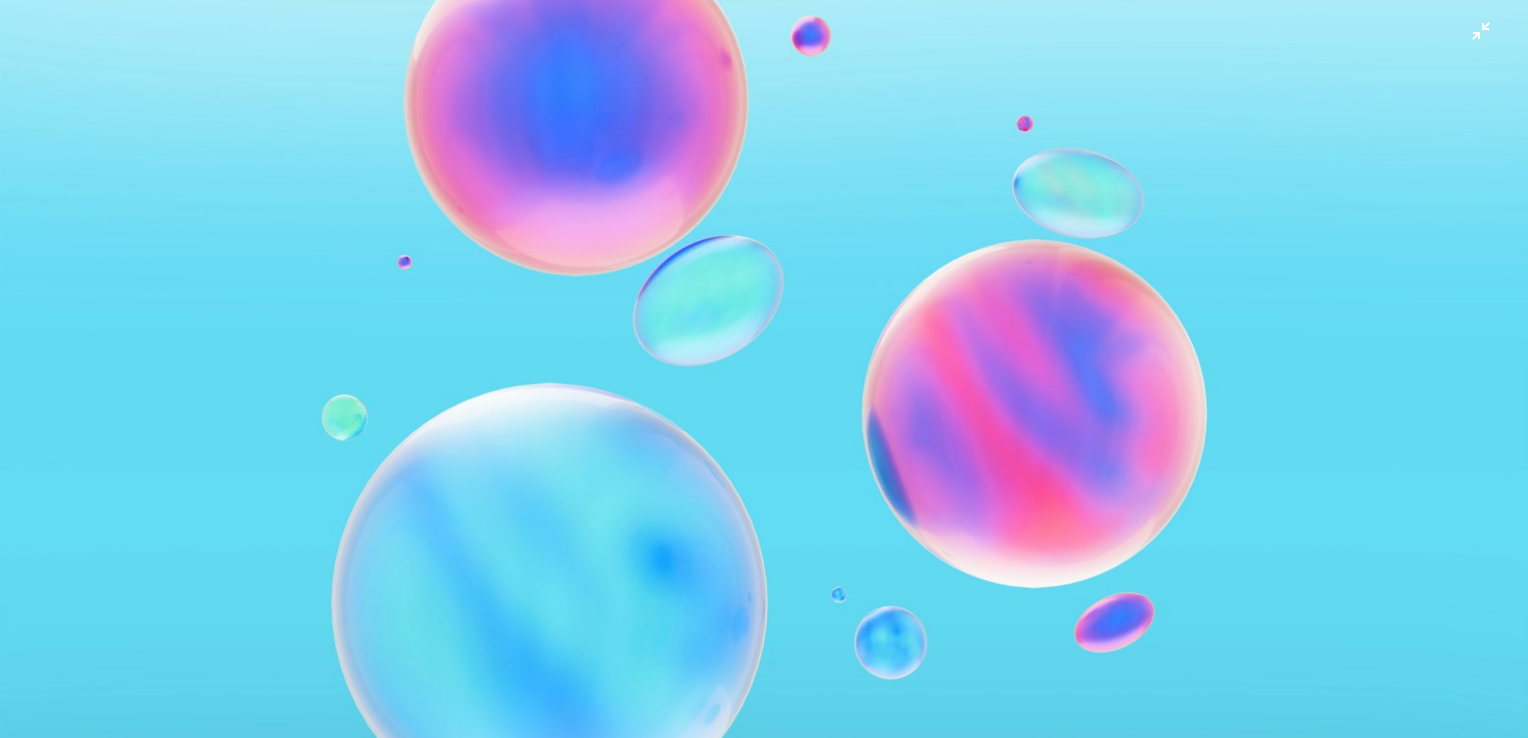 click at bounding box center [764, 380] 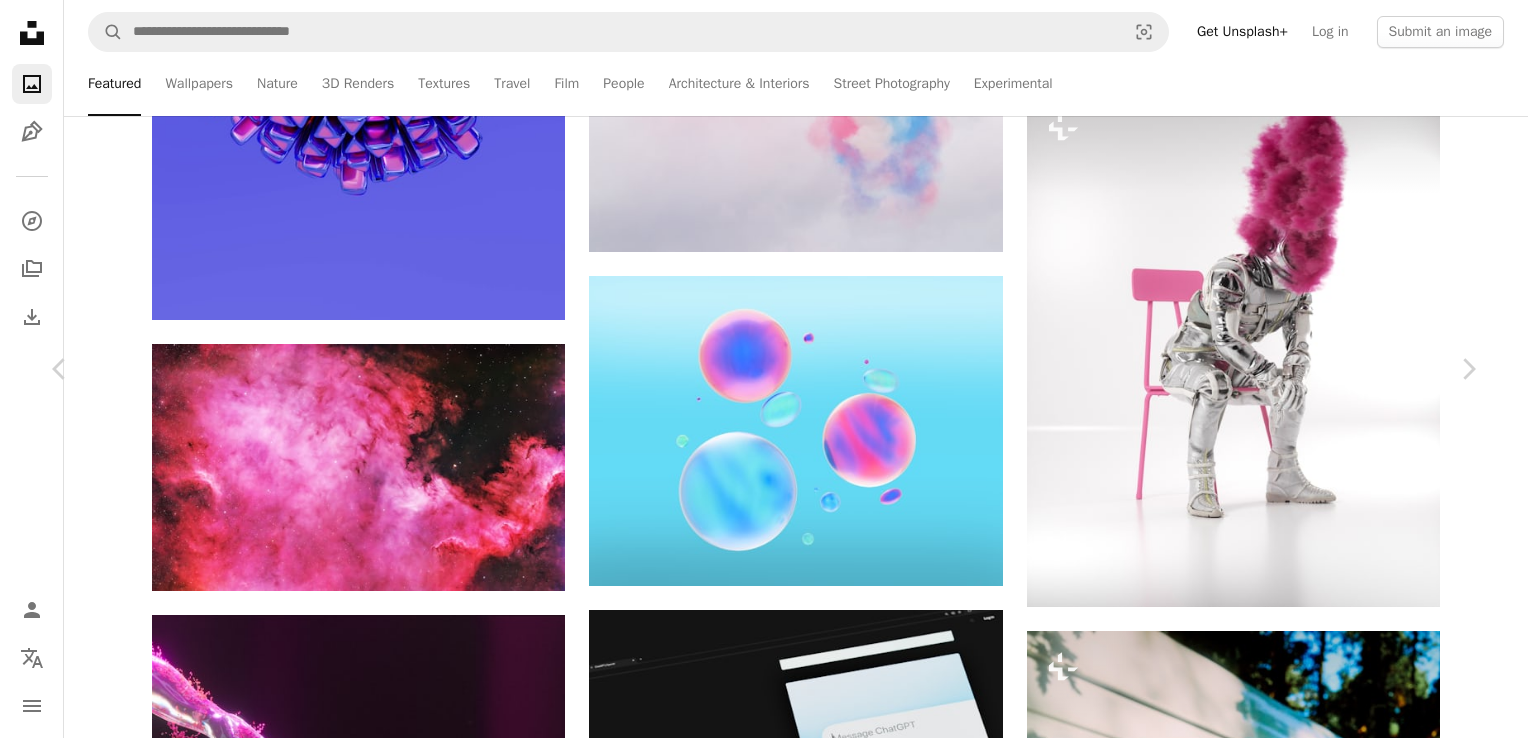 click on "An X shape" at bounding box center (20, 20) 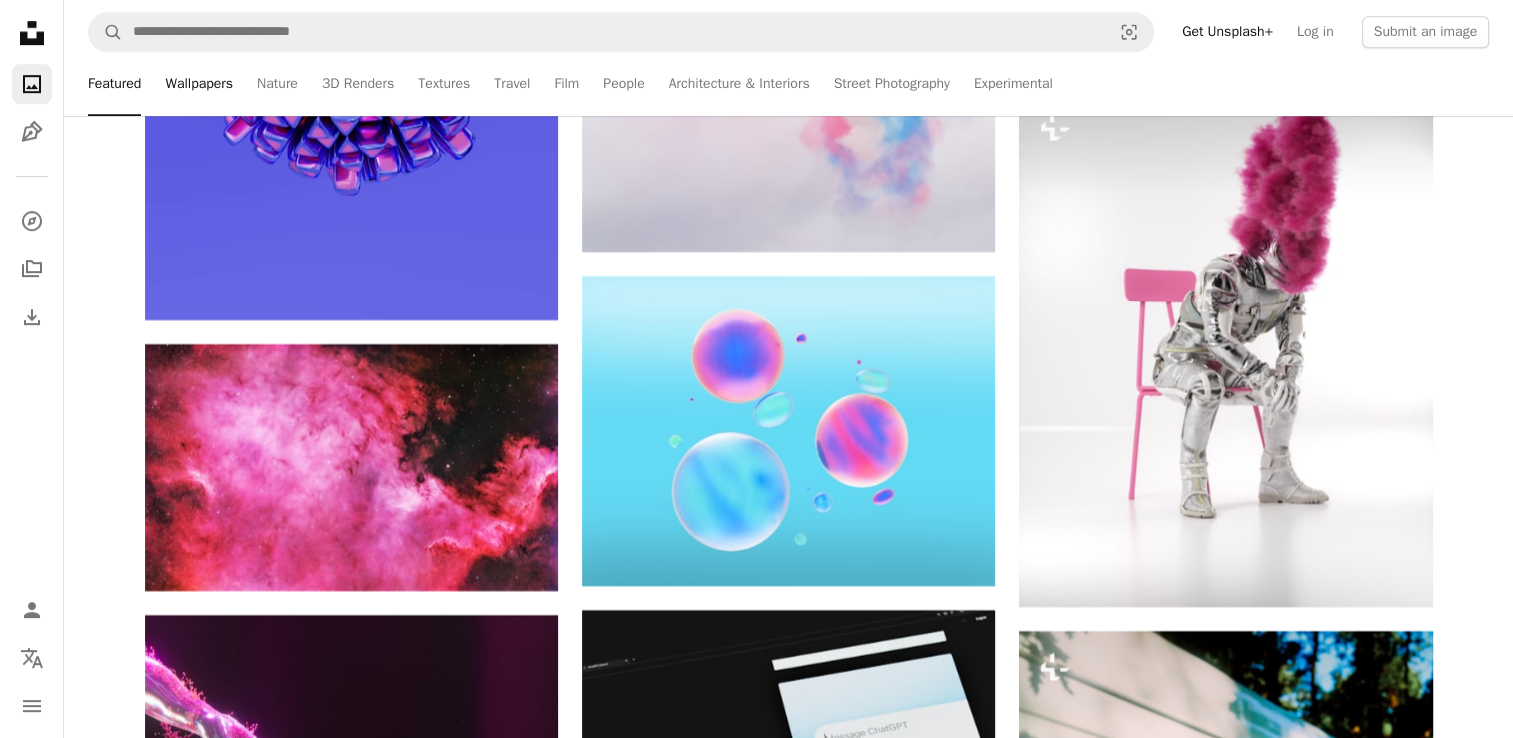 click on "Wallpapers" at bounding box center (199, 84) 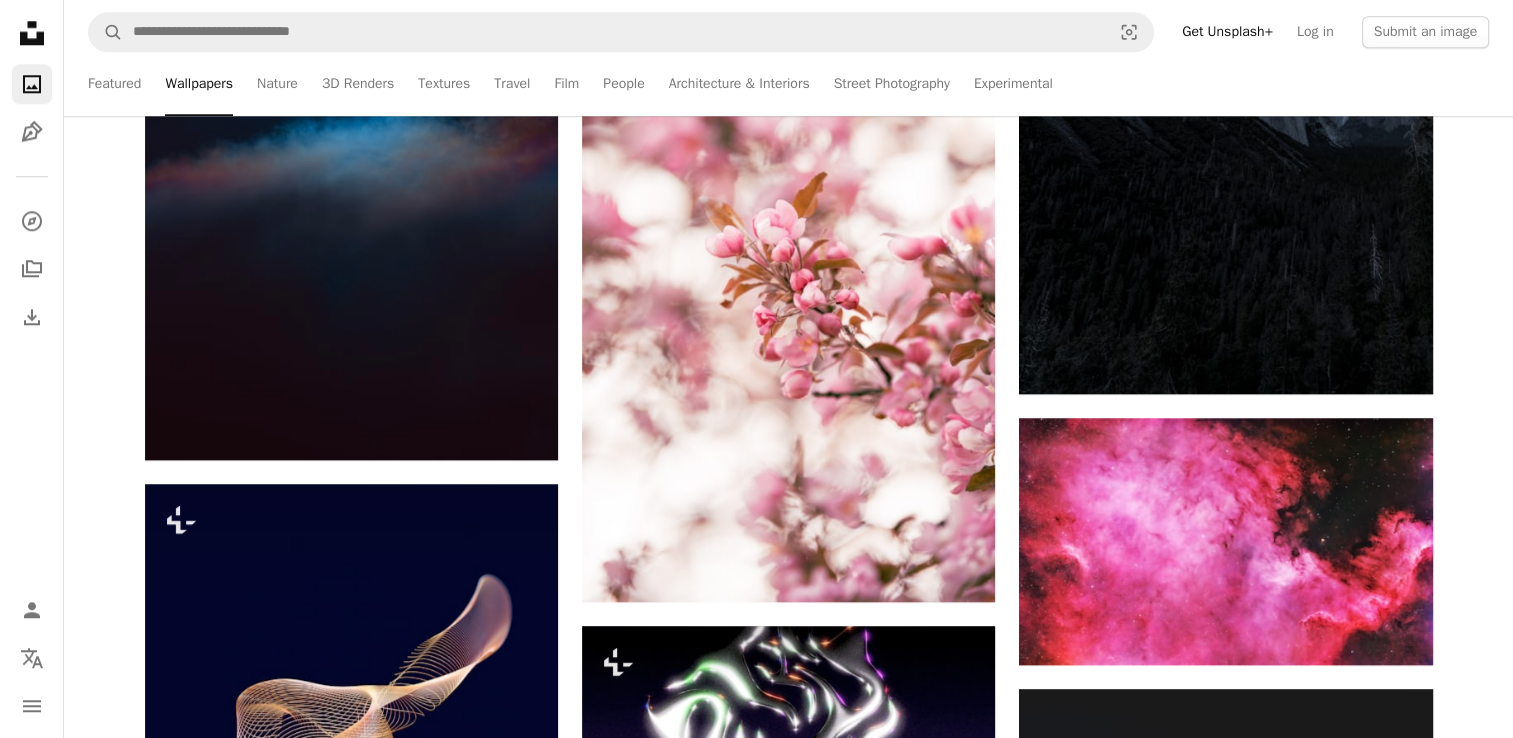 scroll, scrollTop: 2099, scrollLeft: 0, axis: vertical 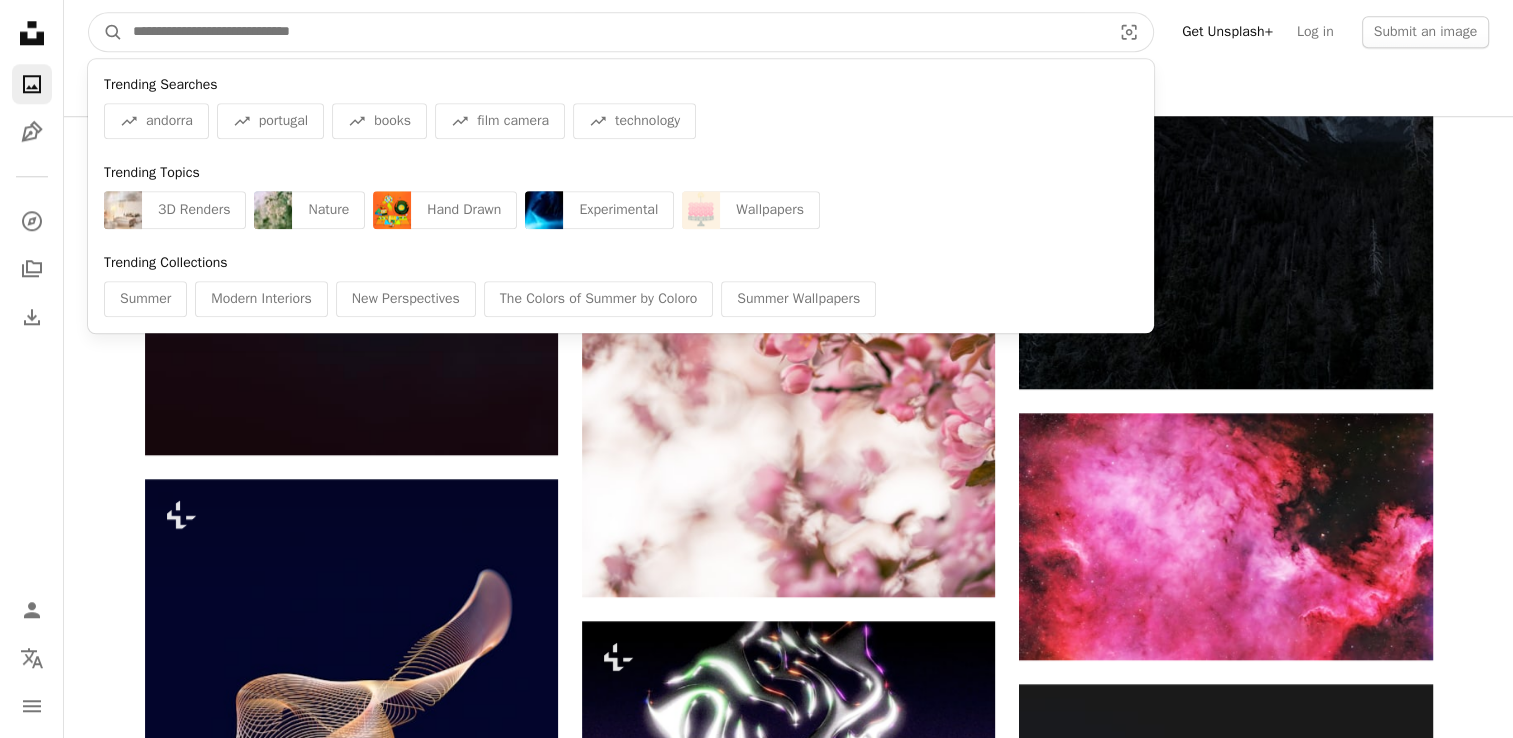 click at bounding box center (614, 32) 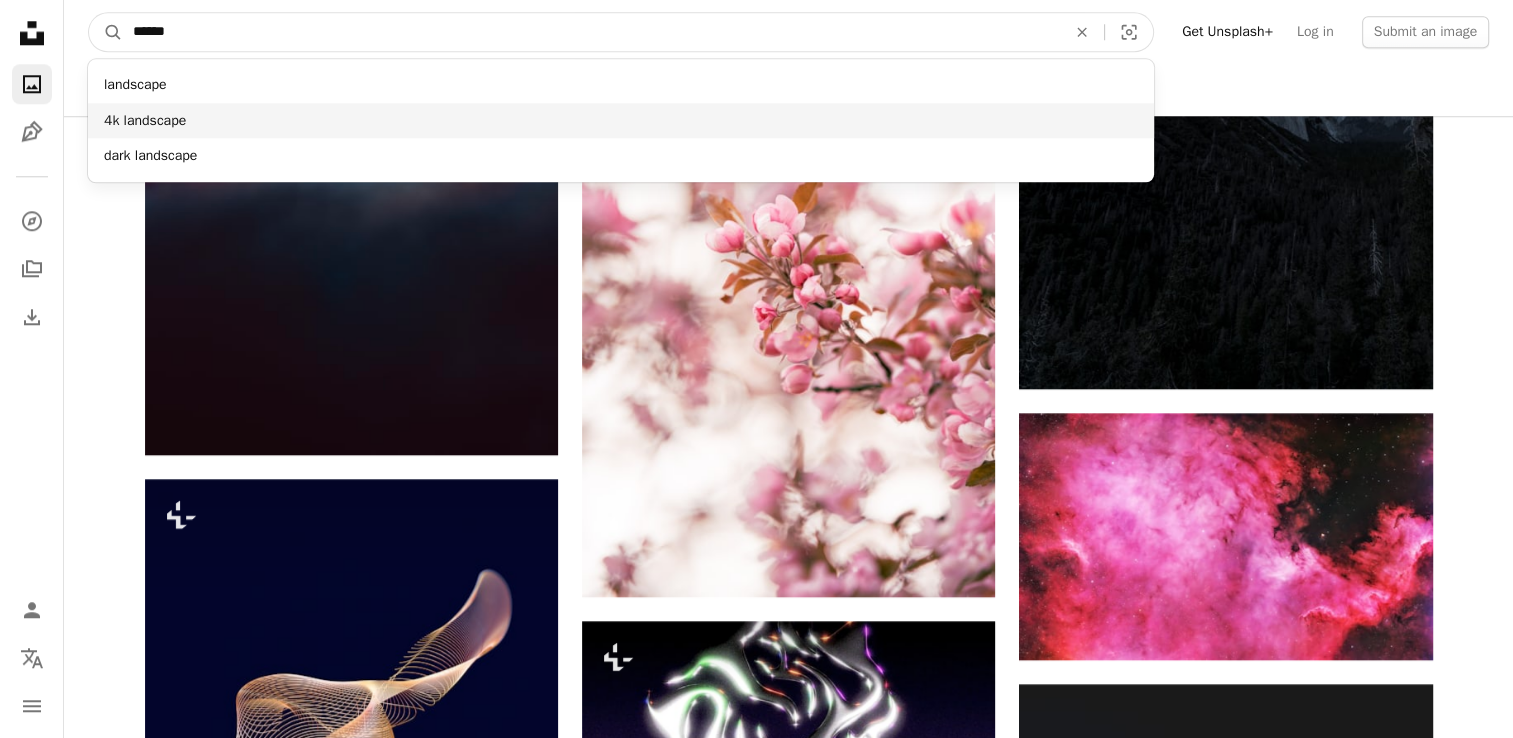 type on "******" 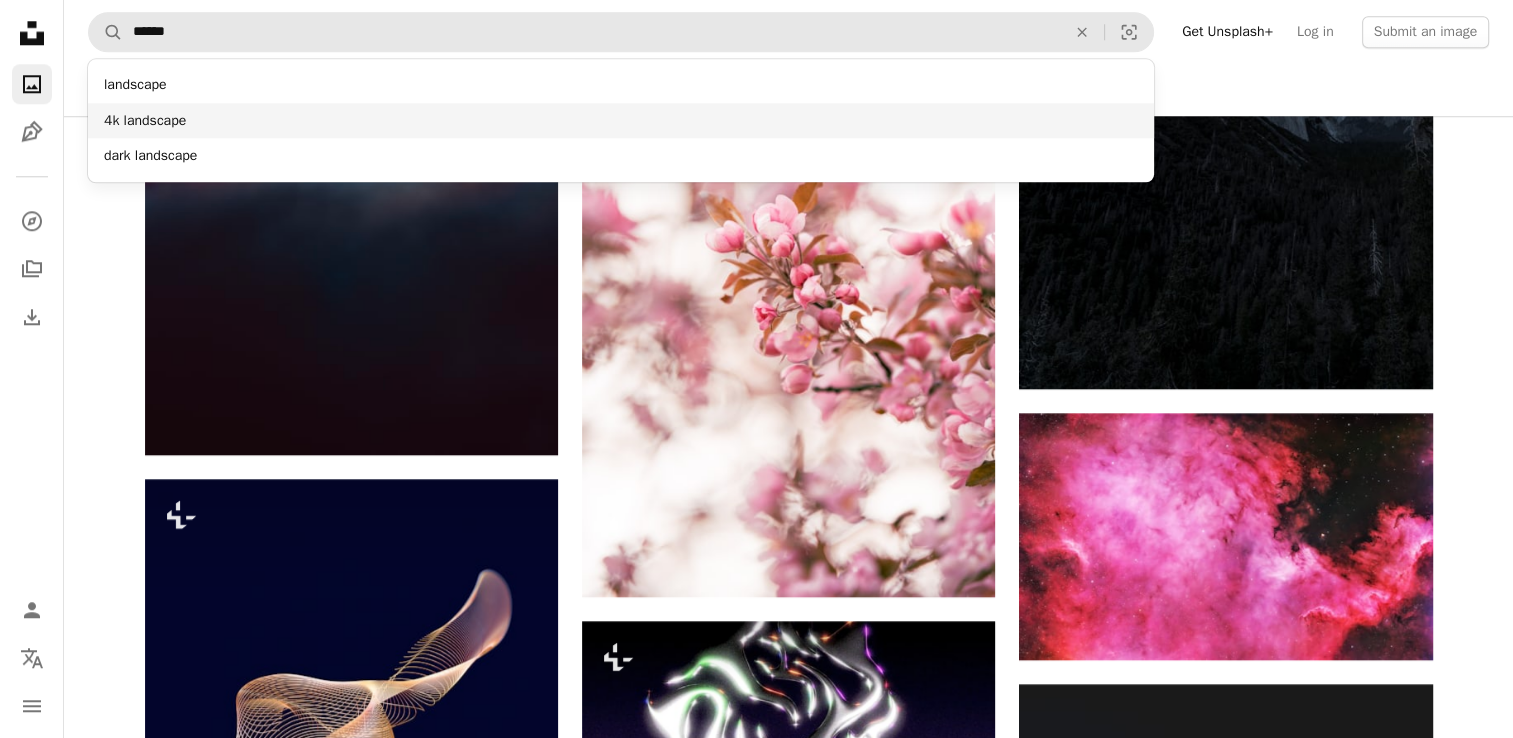 click on "4k landscape" at bounding box center (621, 121) 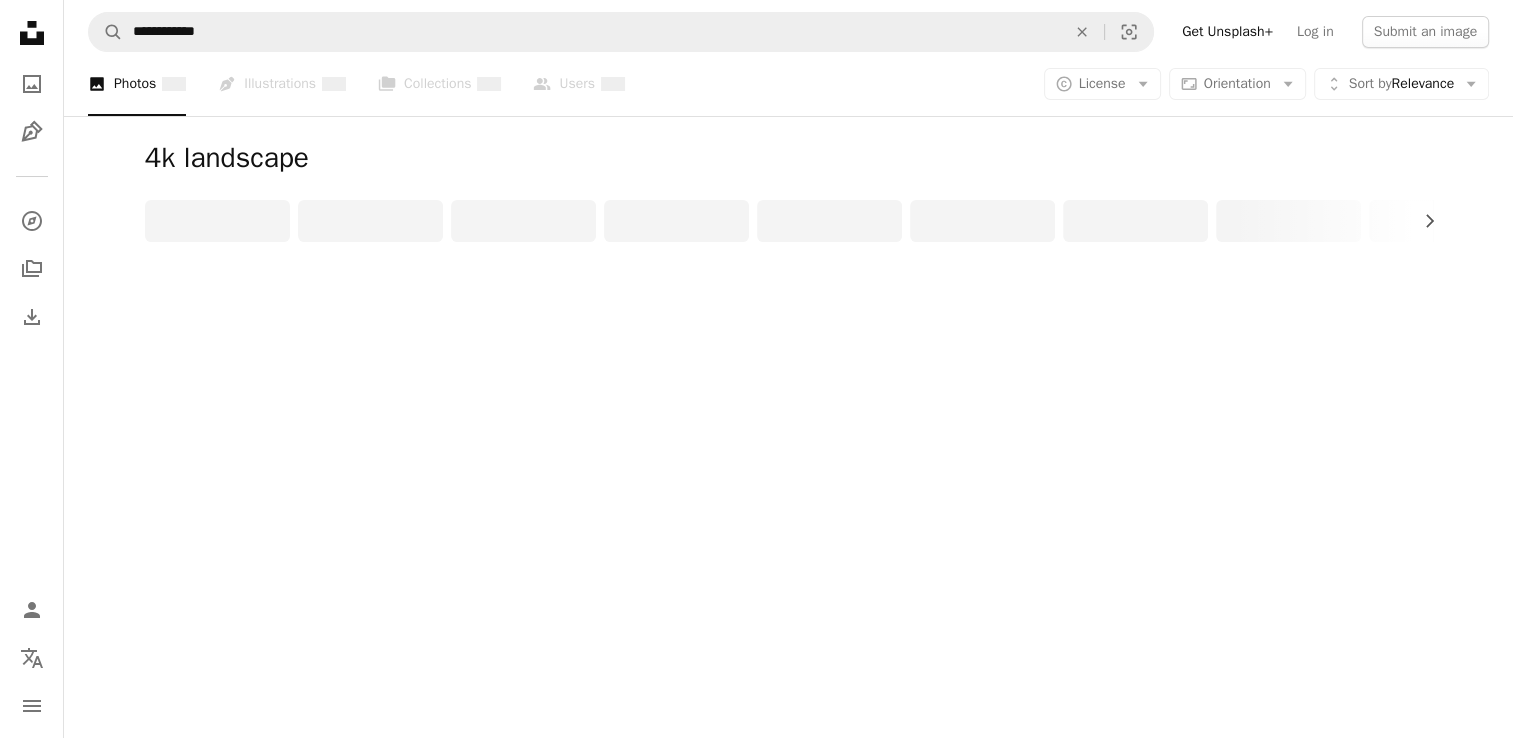 scroll, scrollTop: 0, scrollLeft: 0, axis: both 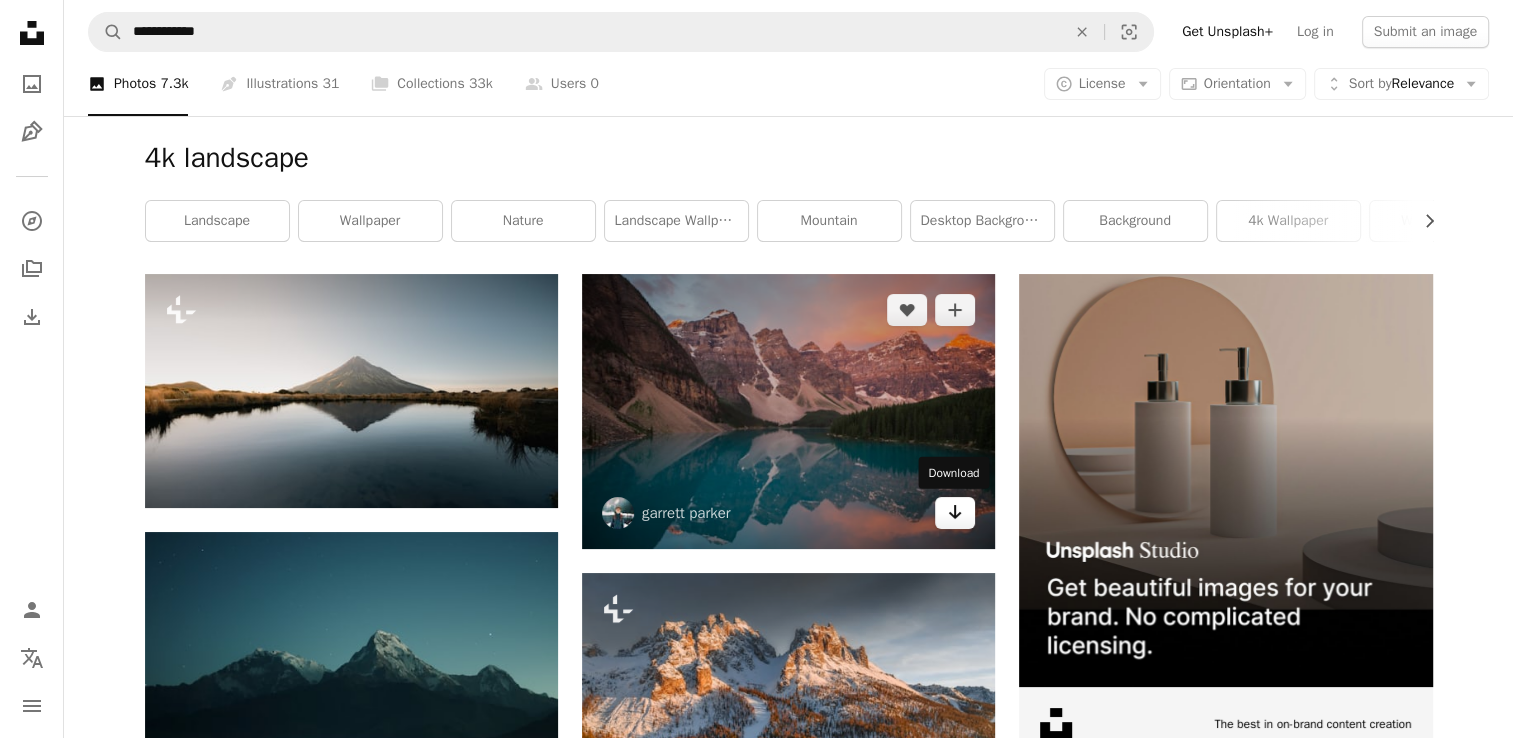 click on "Arrow pointing down" 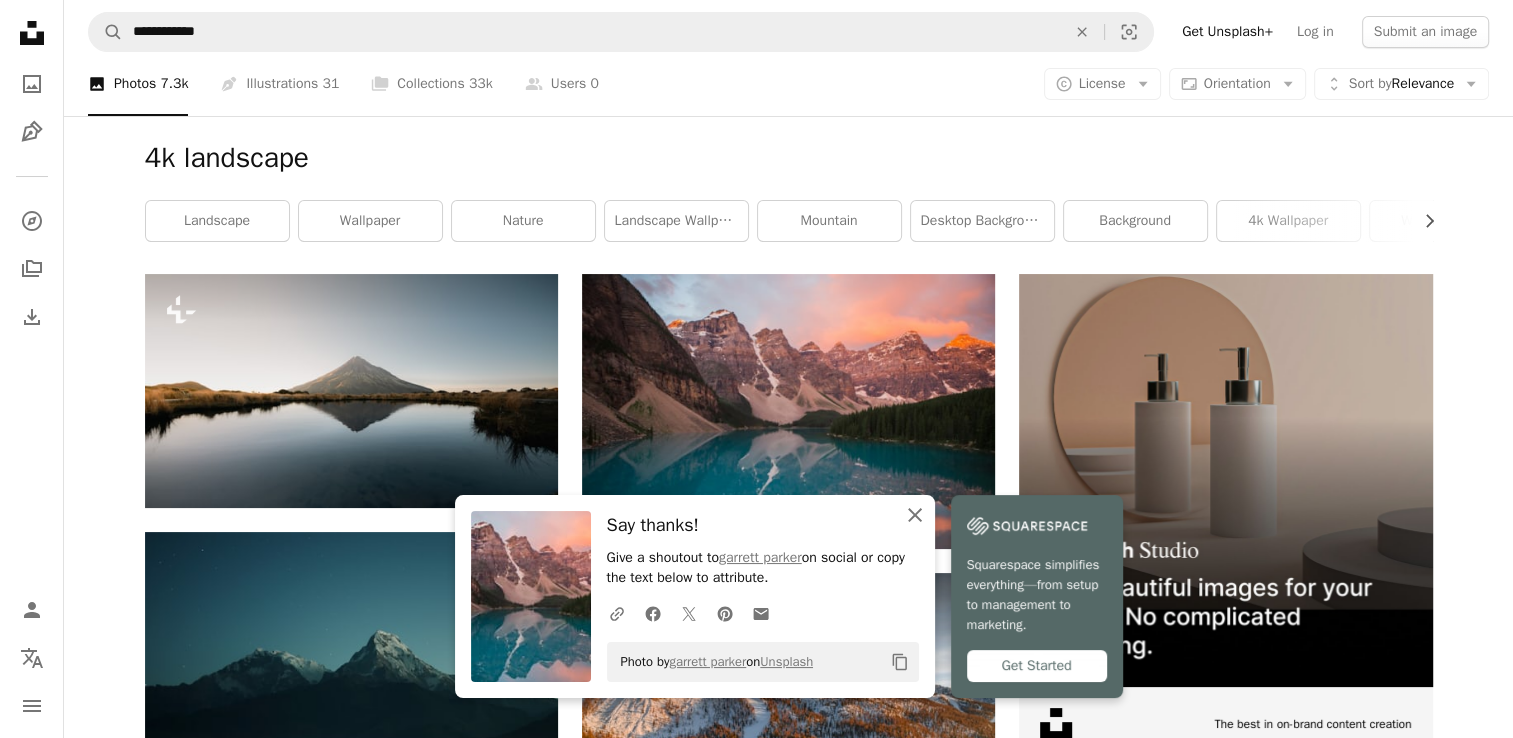 click 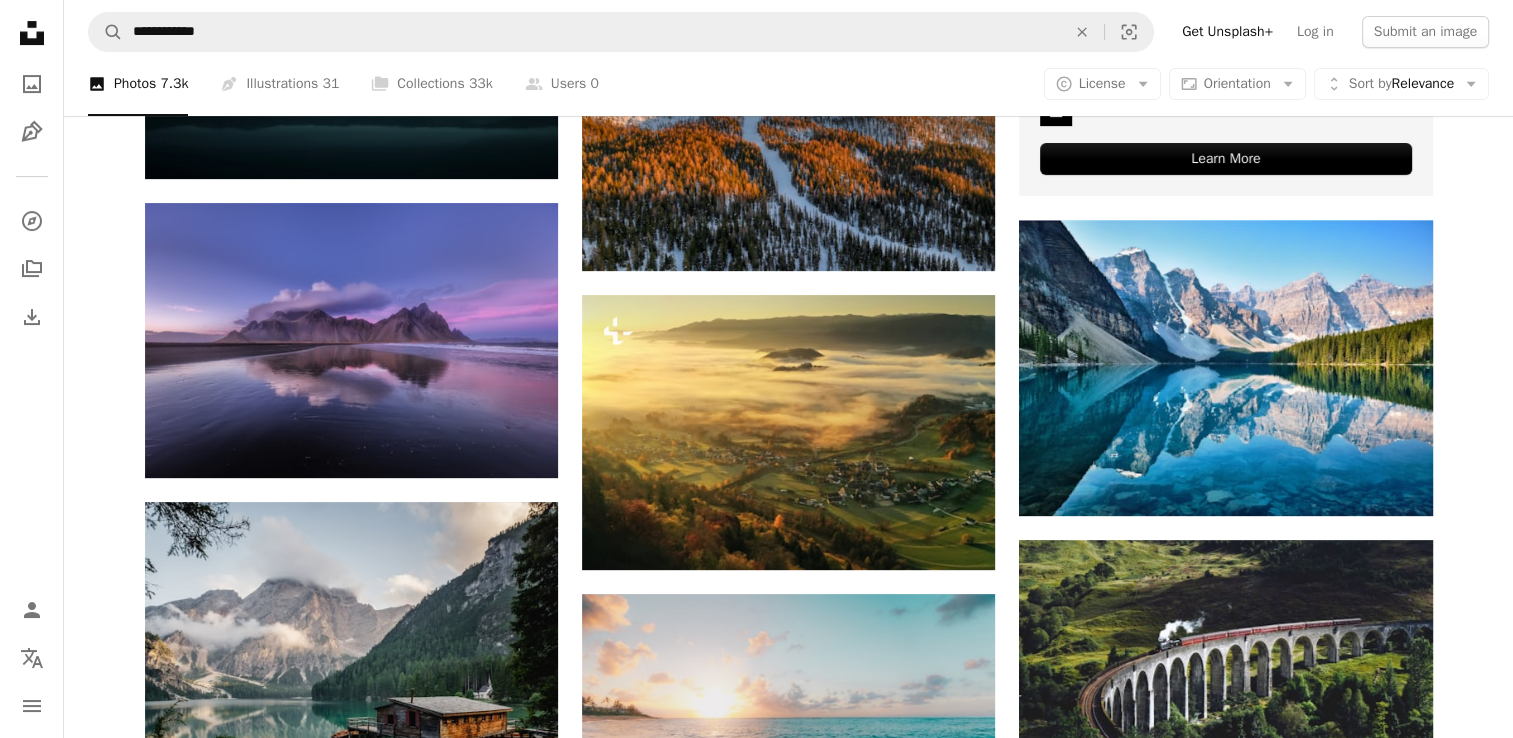 scroll, scrollTop: 640, scrollLeft: 0, axis: vertical 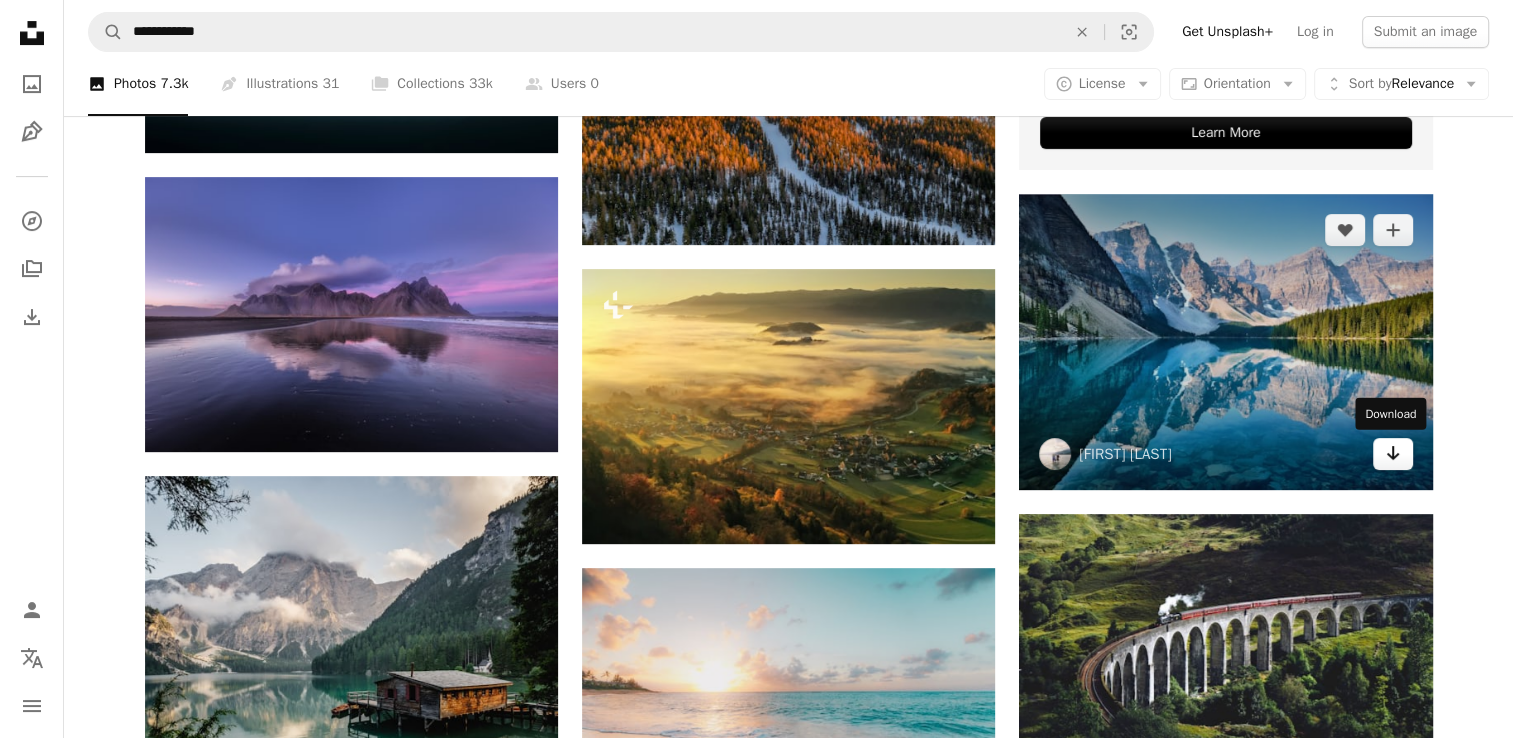 click on "Arrow pointing down" 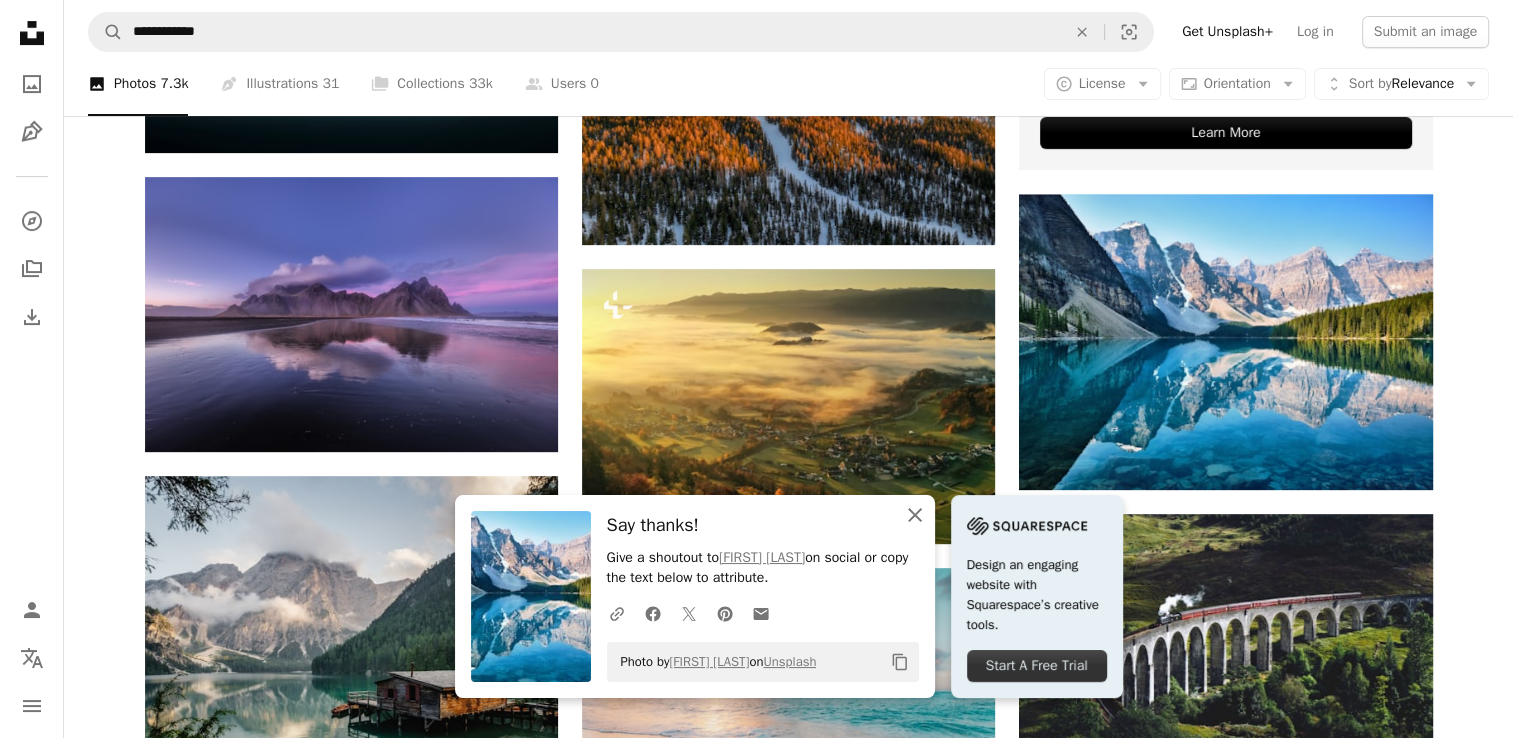 click on "An X shape" 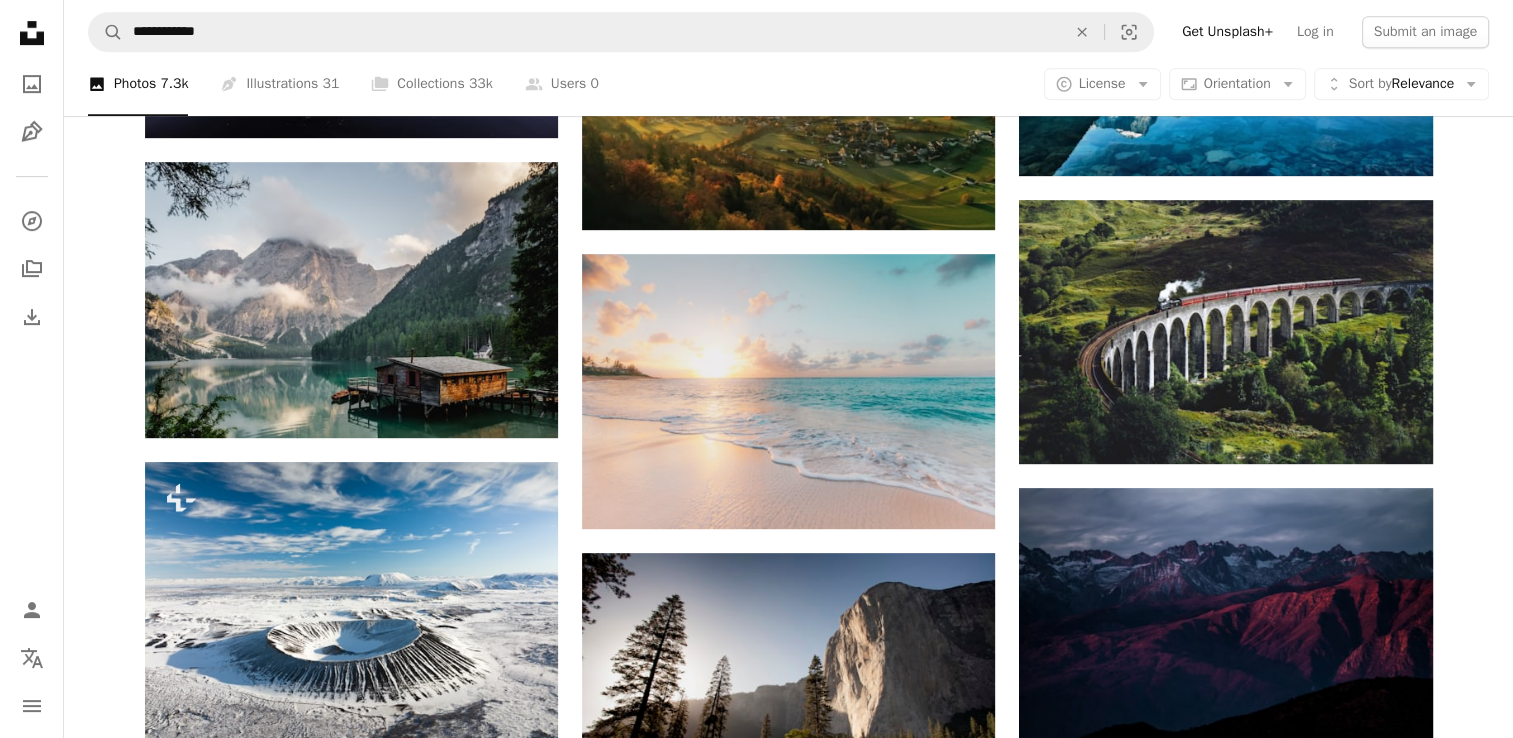 scroll, scrollTop: 960, scrollLeft: 0, axis: vertical 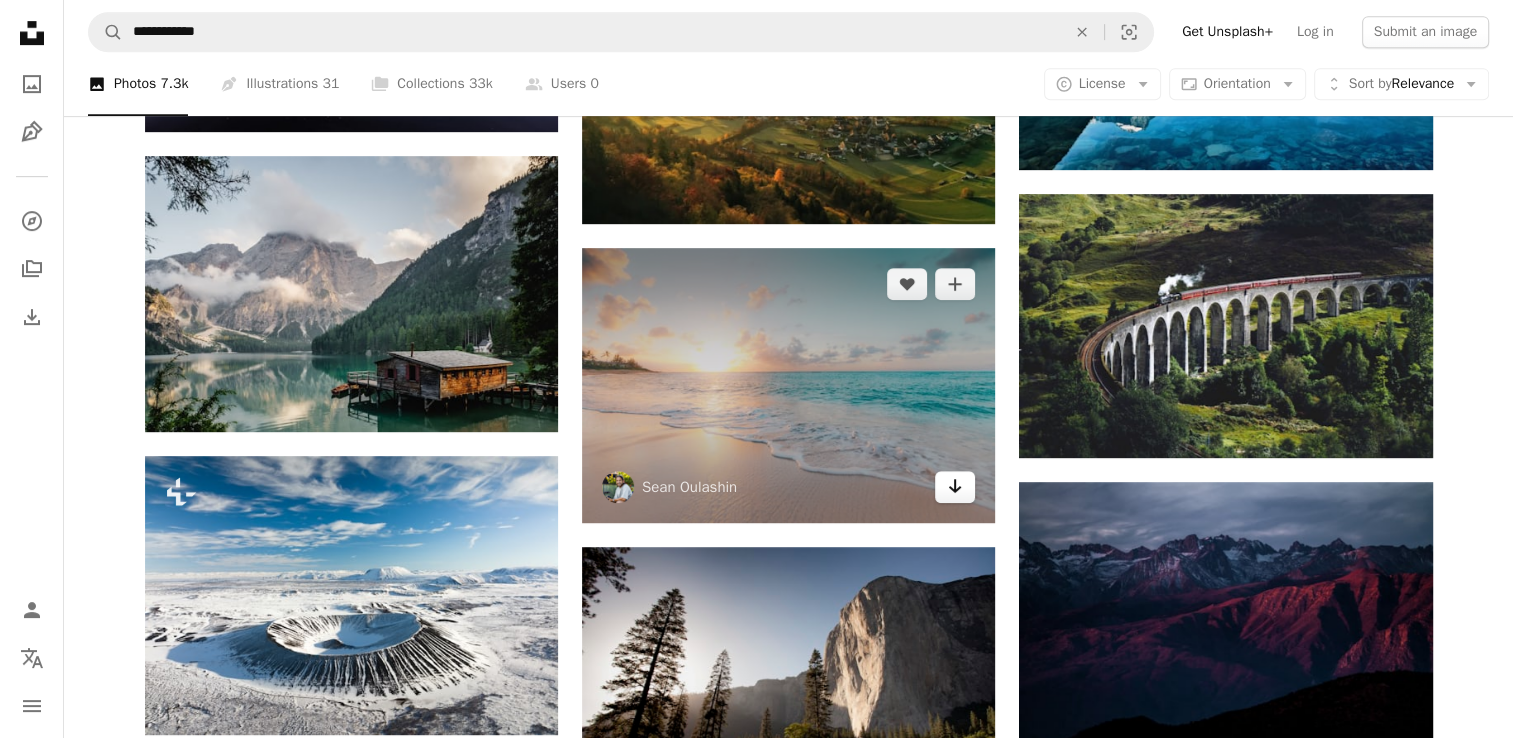 click on "Arrow pointing down" 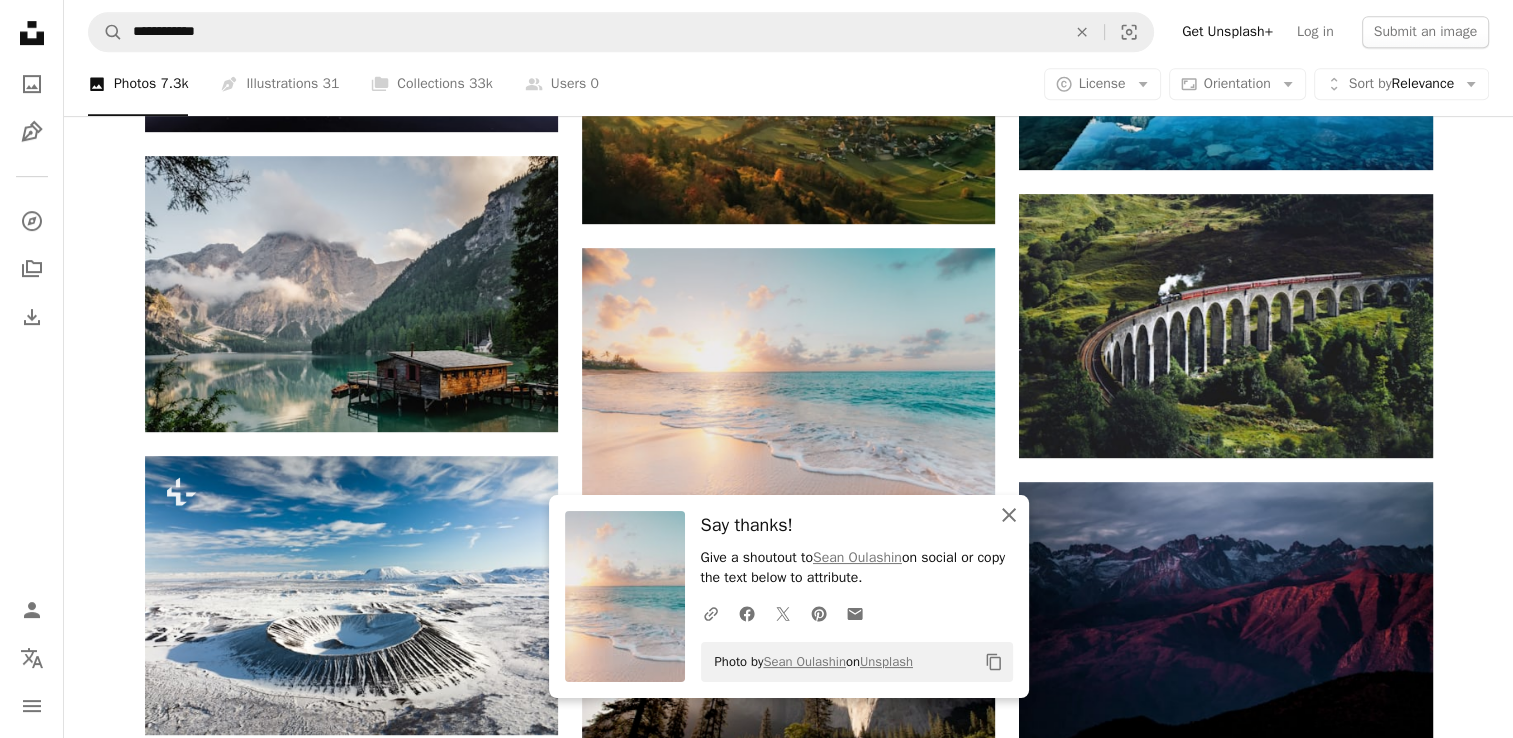 click 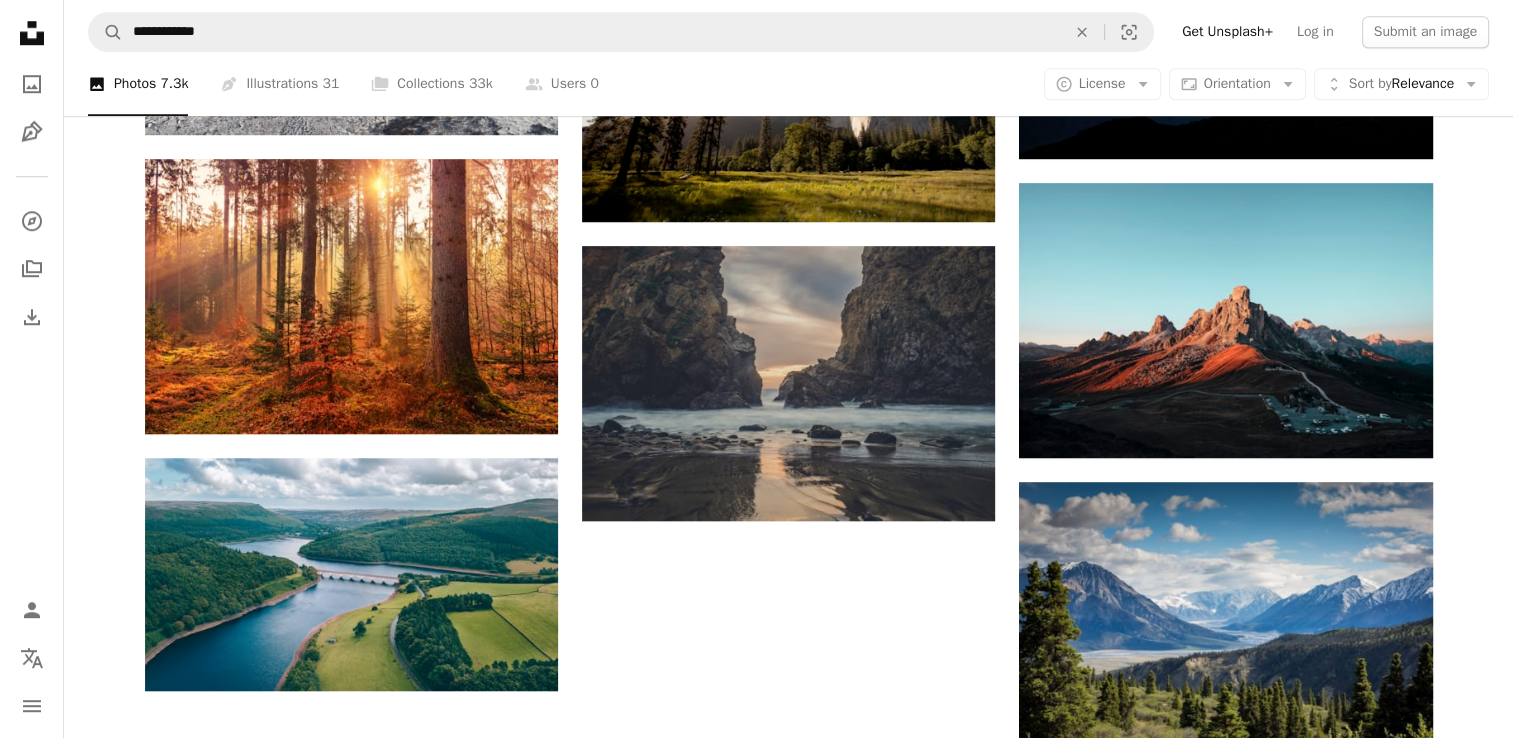 scroll, scrollTop: 1600, scrollLeft: 0, axis: vertical 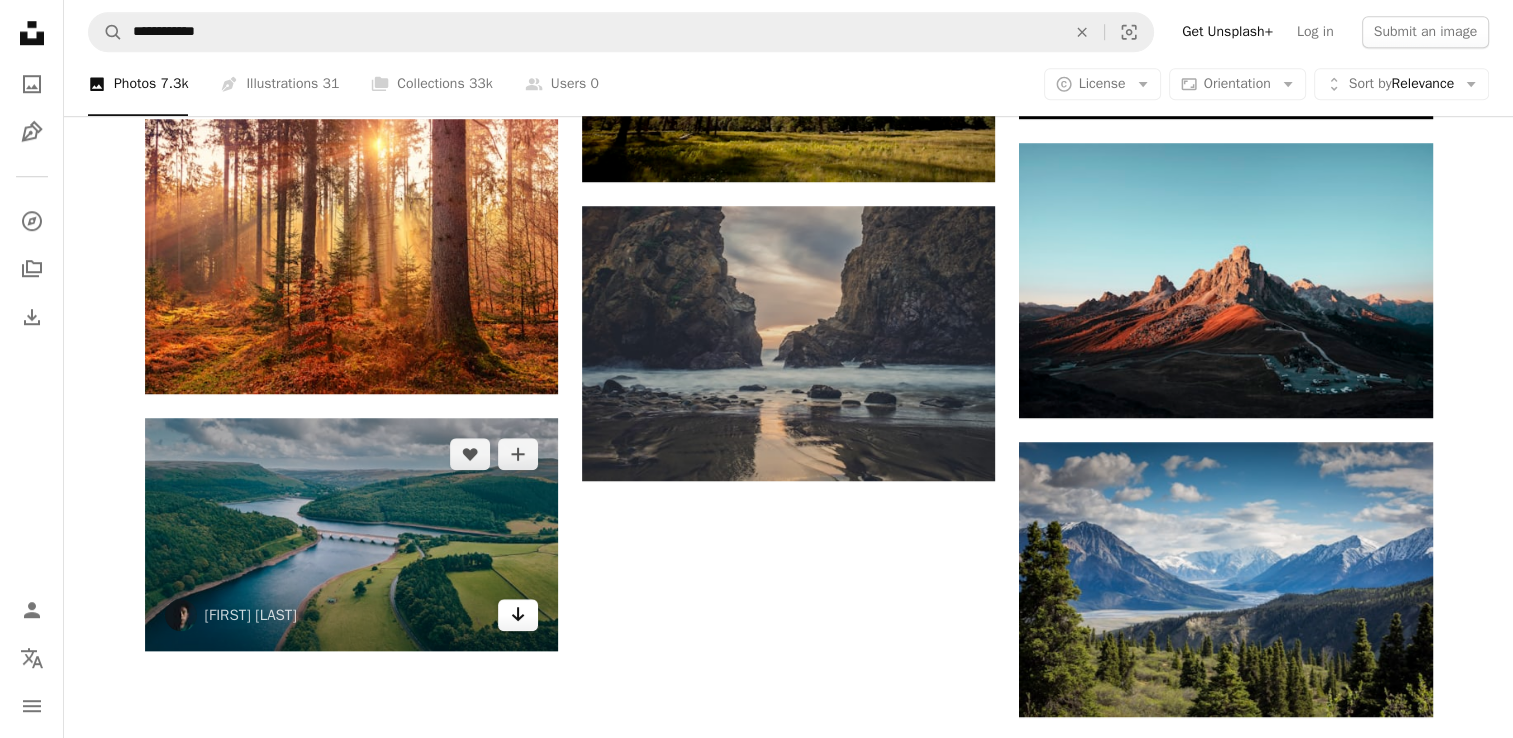 click on "Arrow pointing down" at bounding box center (518, 615) 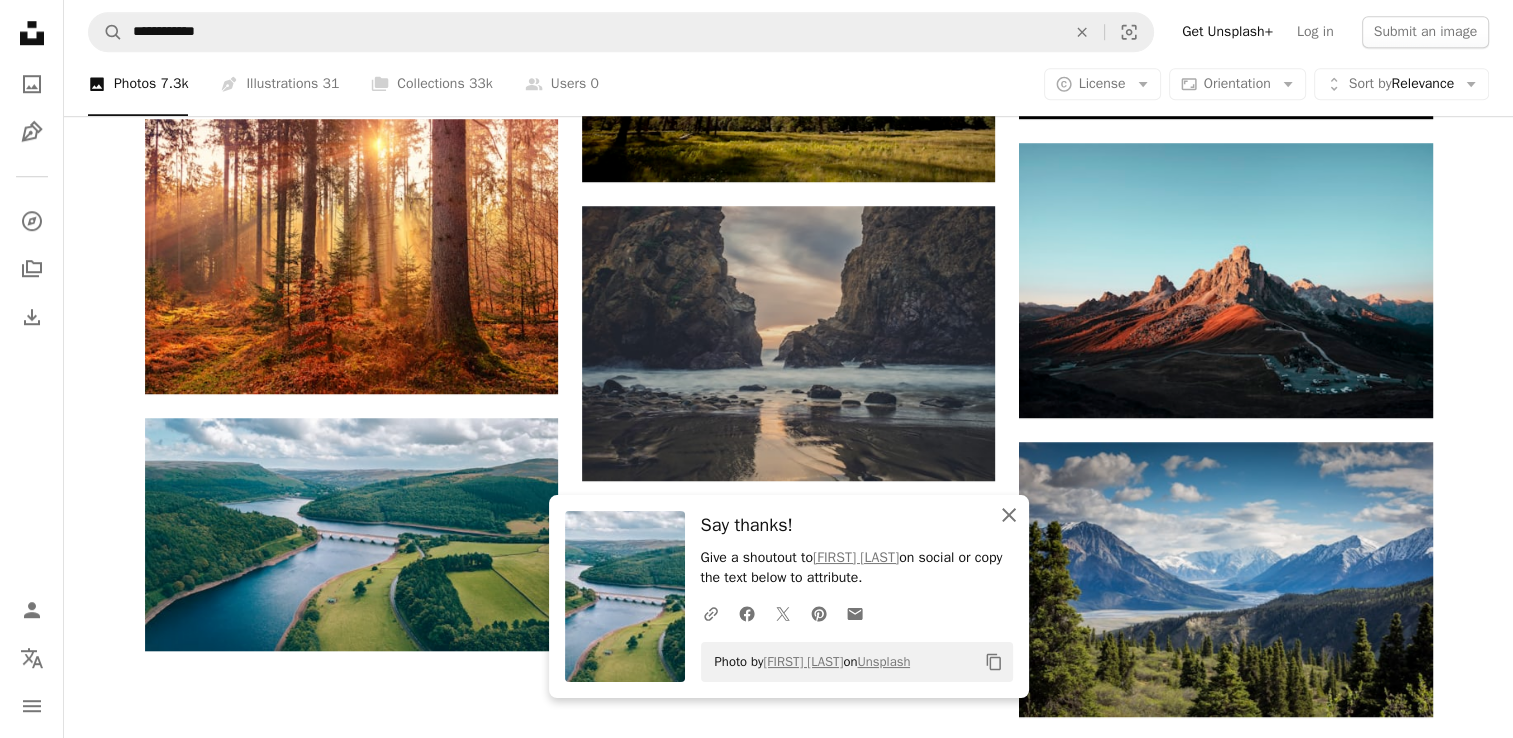 click 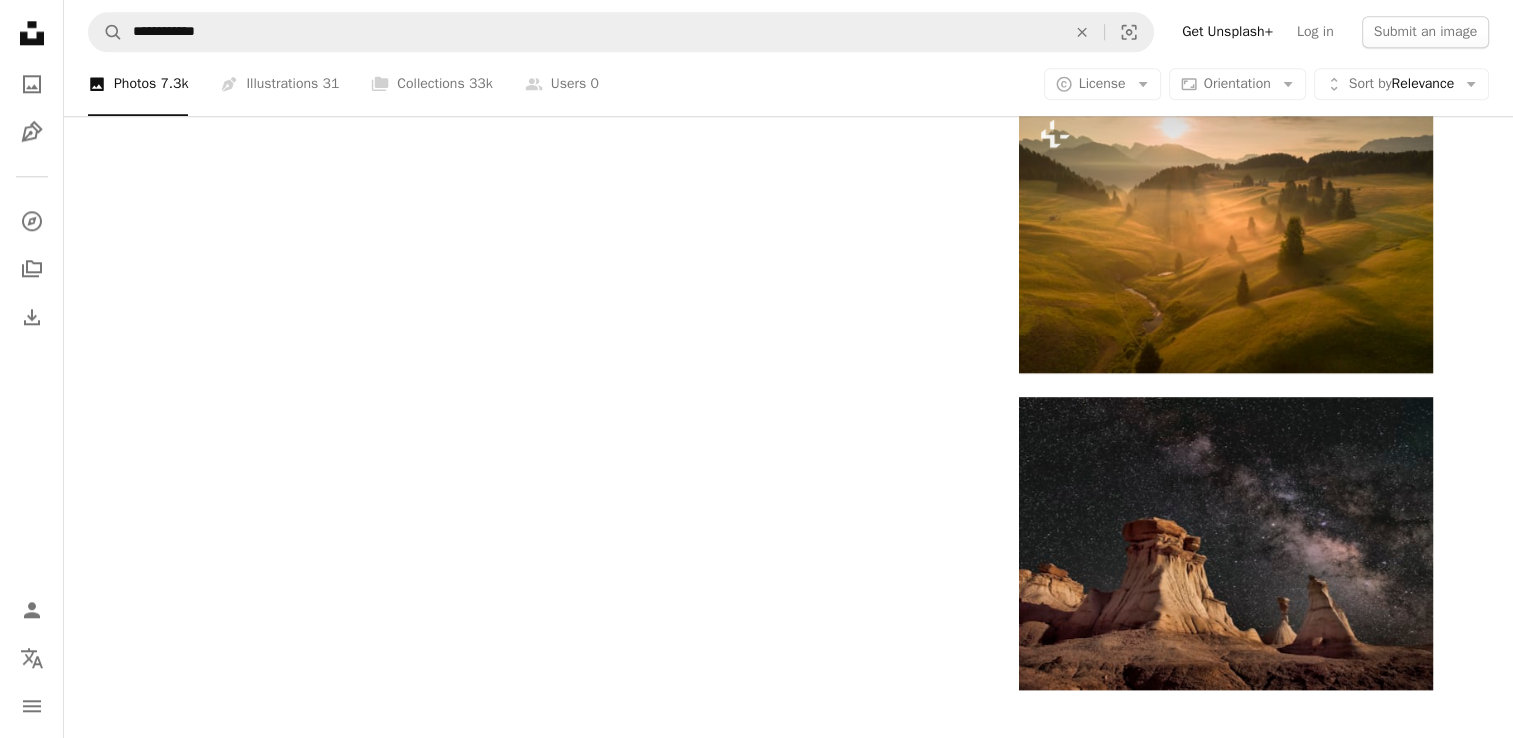 scroll, scrollTop: 2280, scrollLeft: 0, axis: vertical 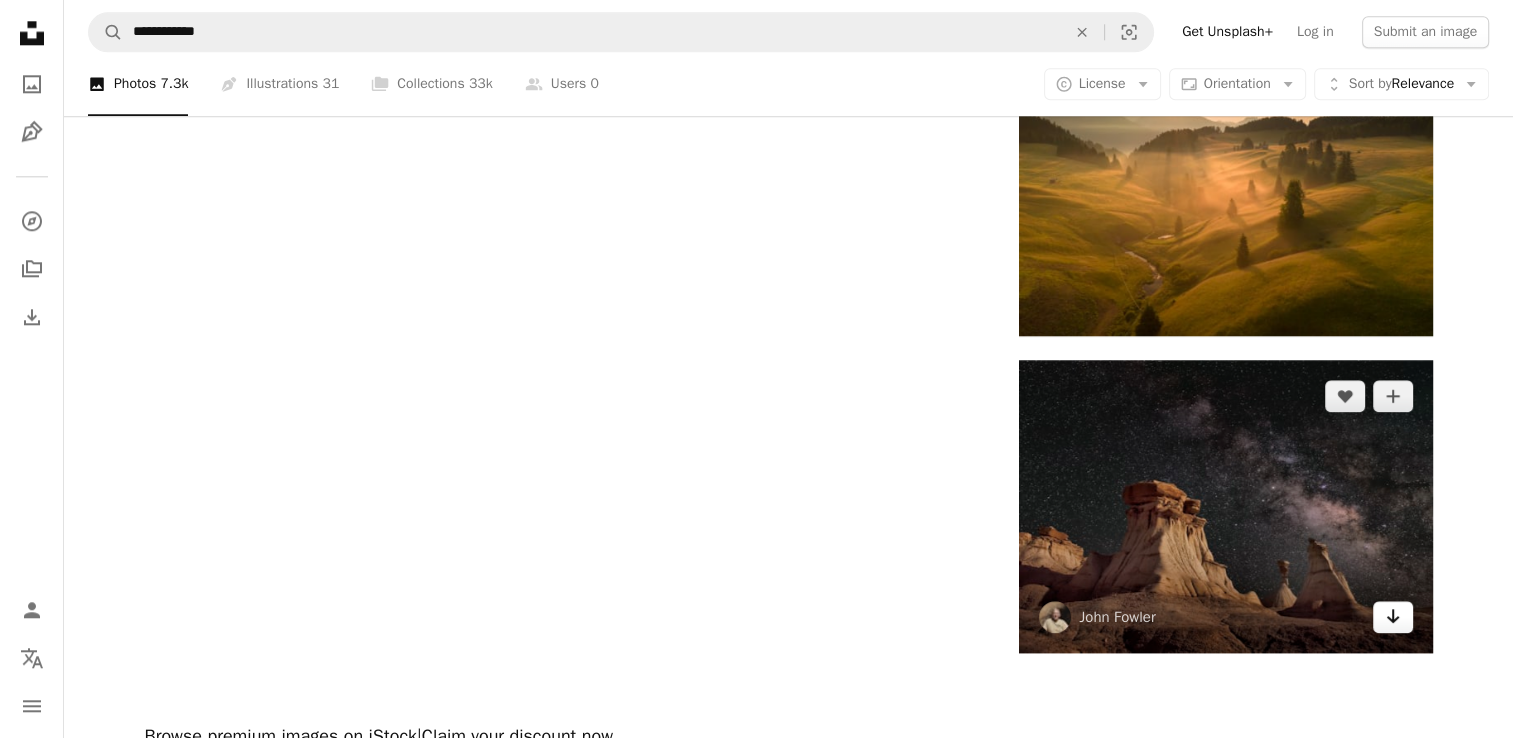 click 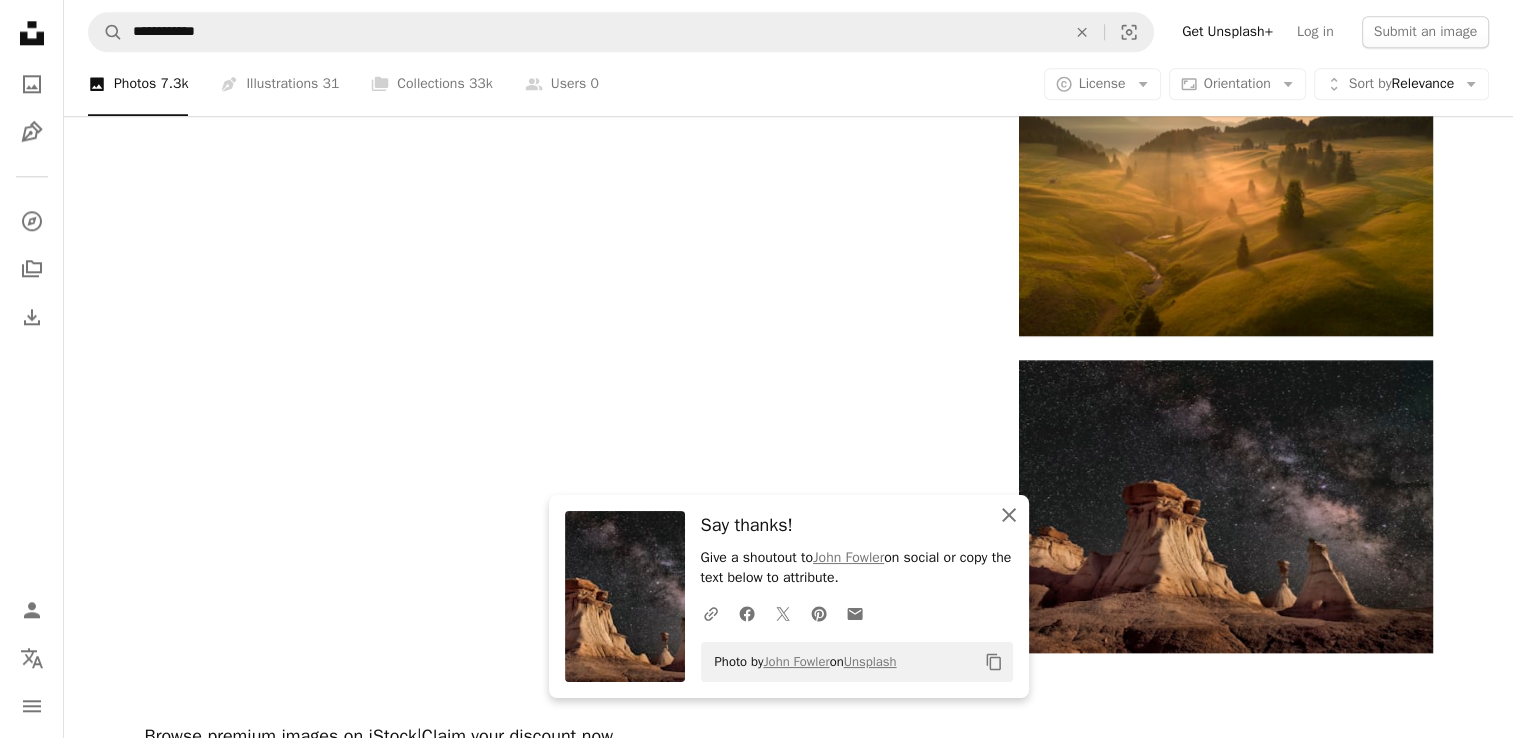 click on "An X shape" 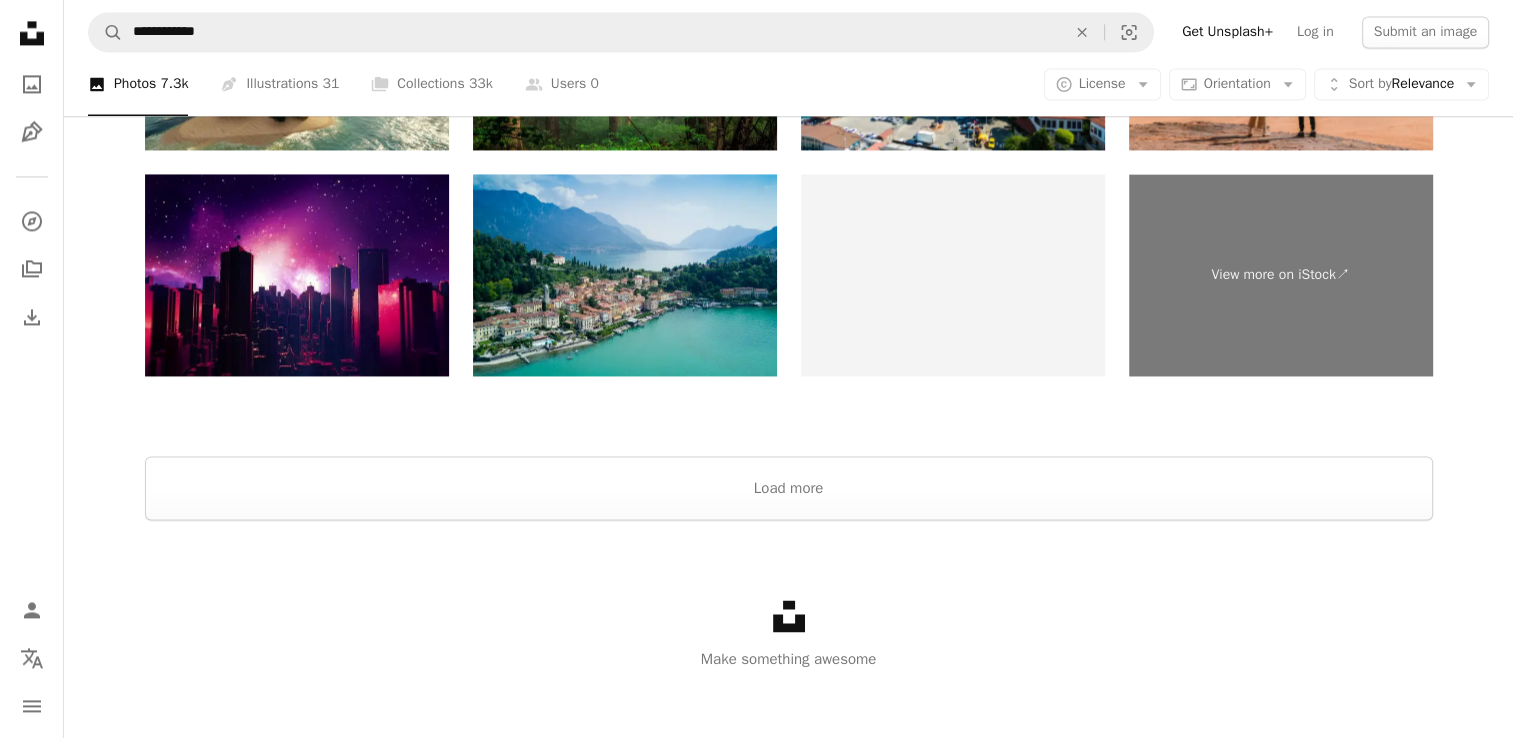 scroll, scrollTop: 3109, scrollLeft: 0, axis: vertical 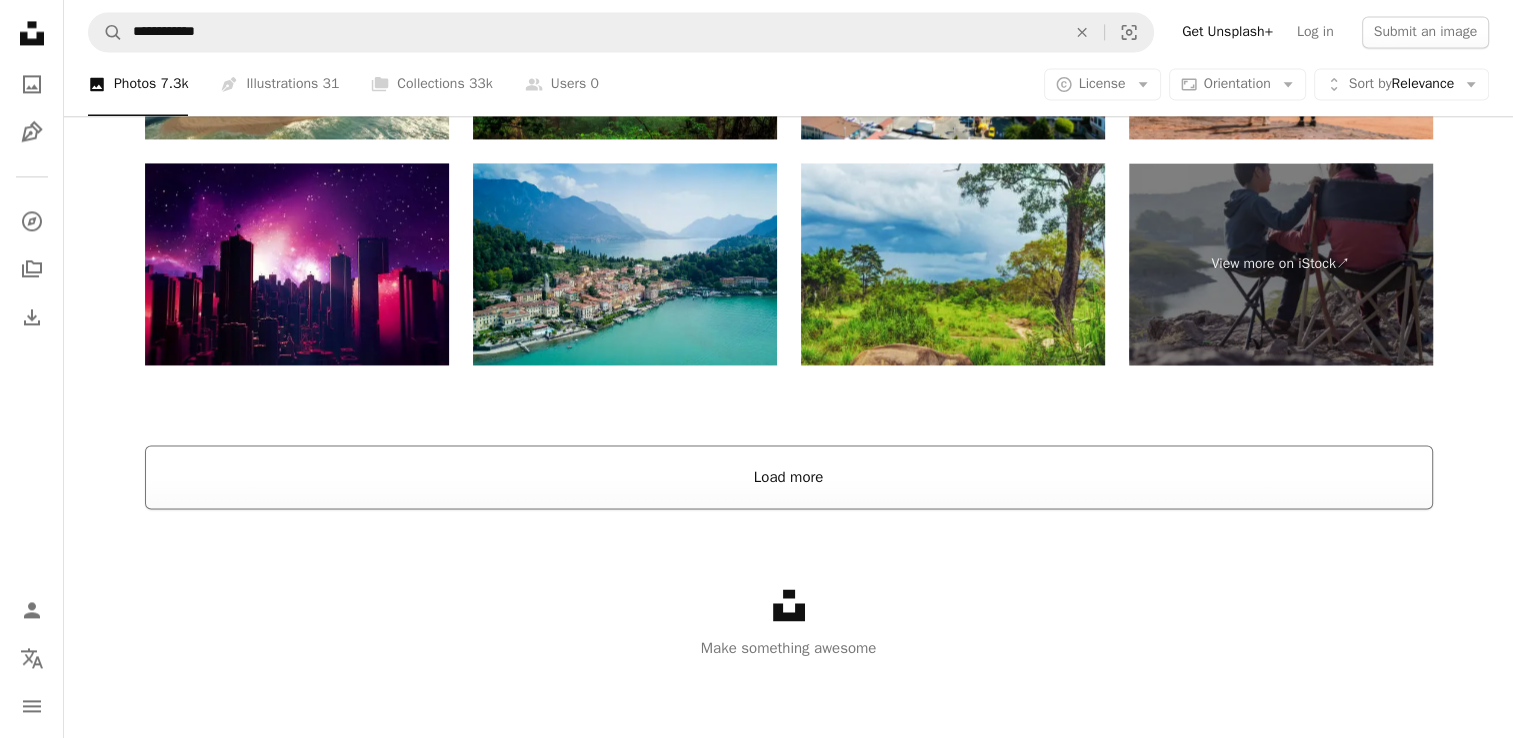 click on "Load more" at bounding box center [789, 477] 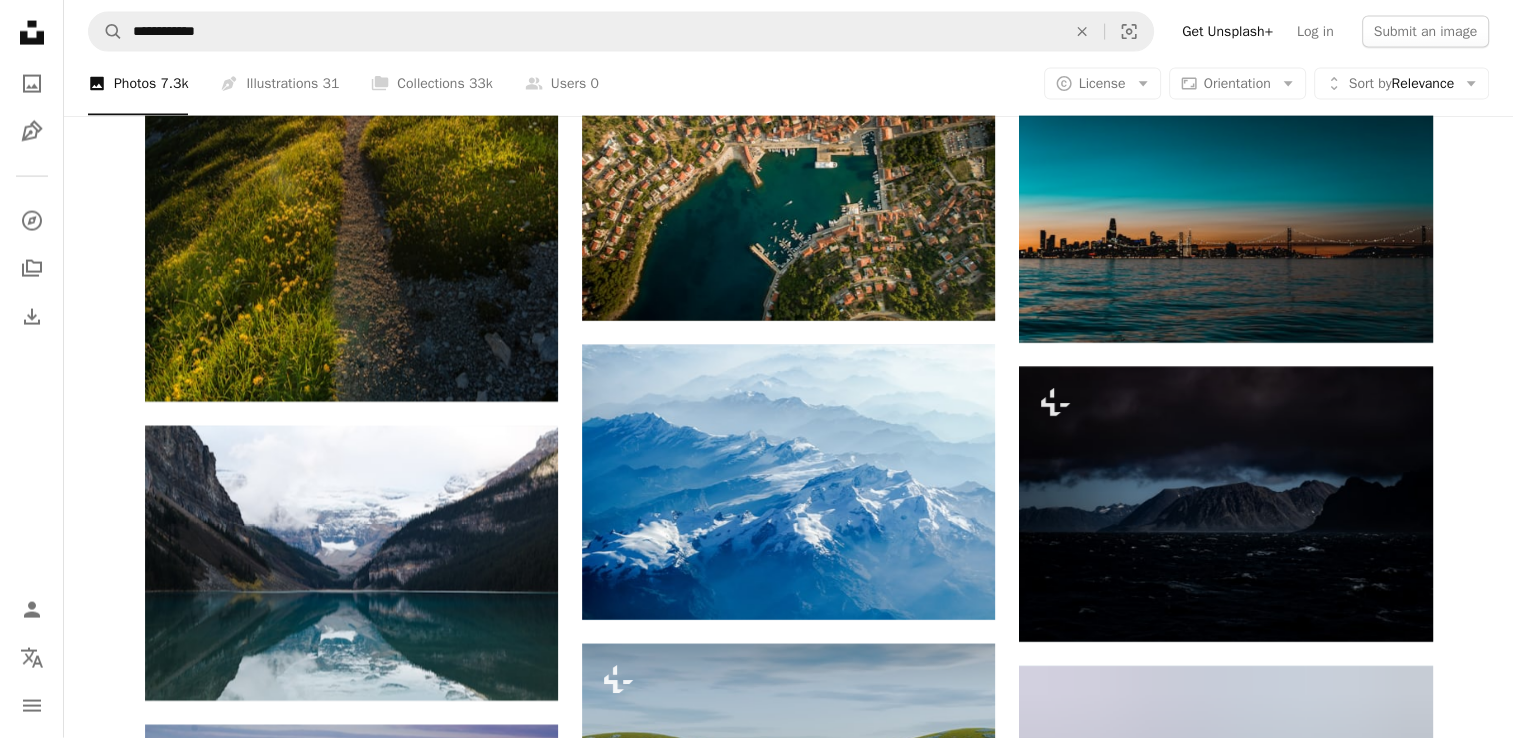 scroll, scrollTop: 4408, scrollLeft: 0, axis: vertical 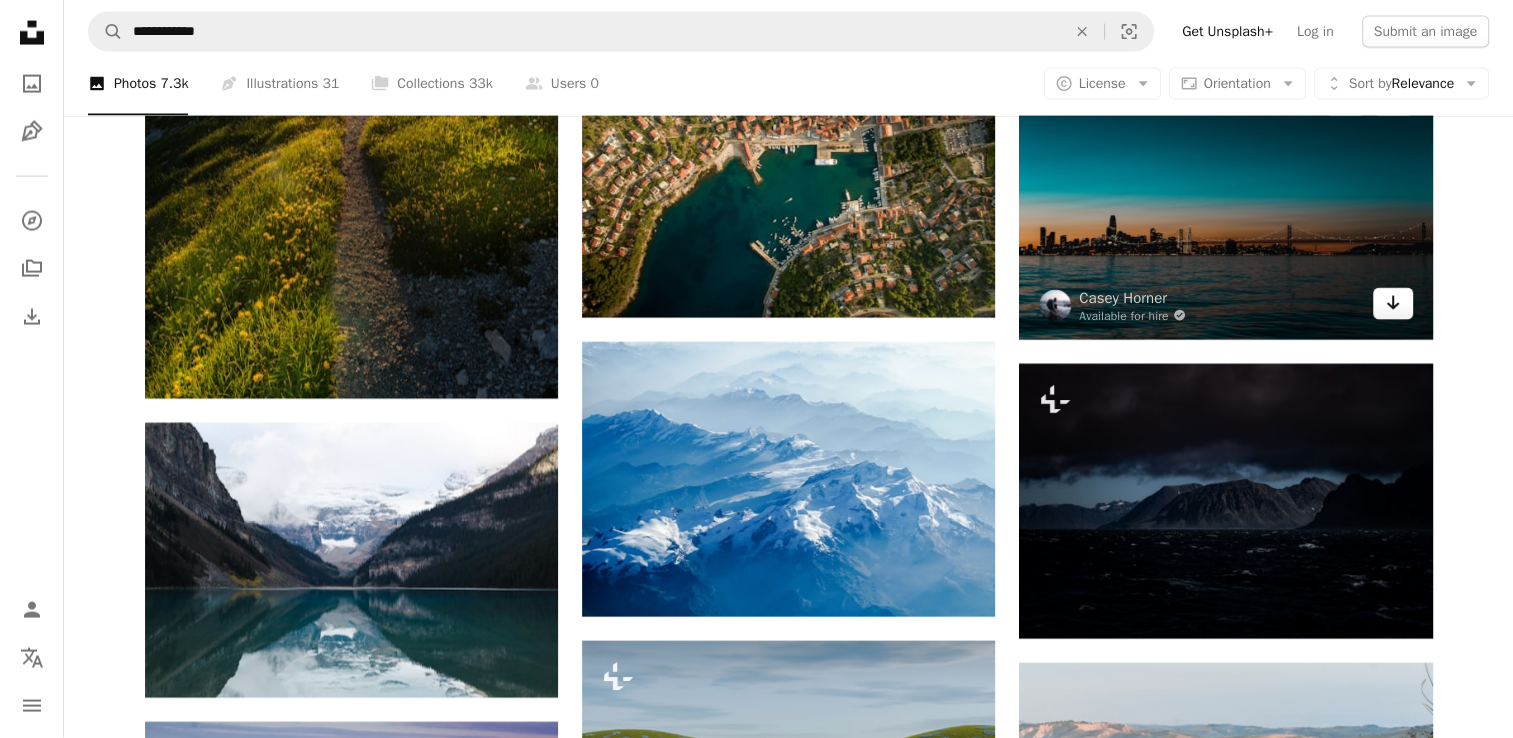 click on "Arrow pointing down" at bounding box center (1393, 304) 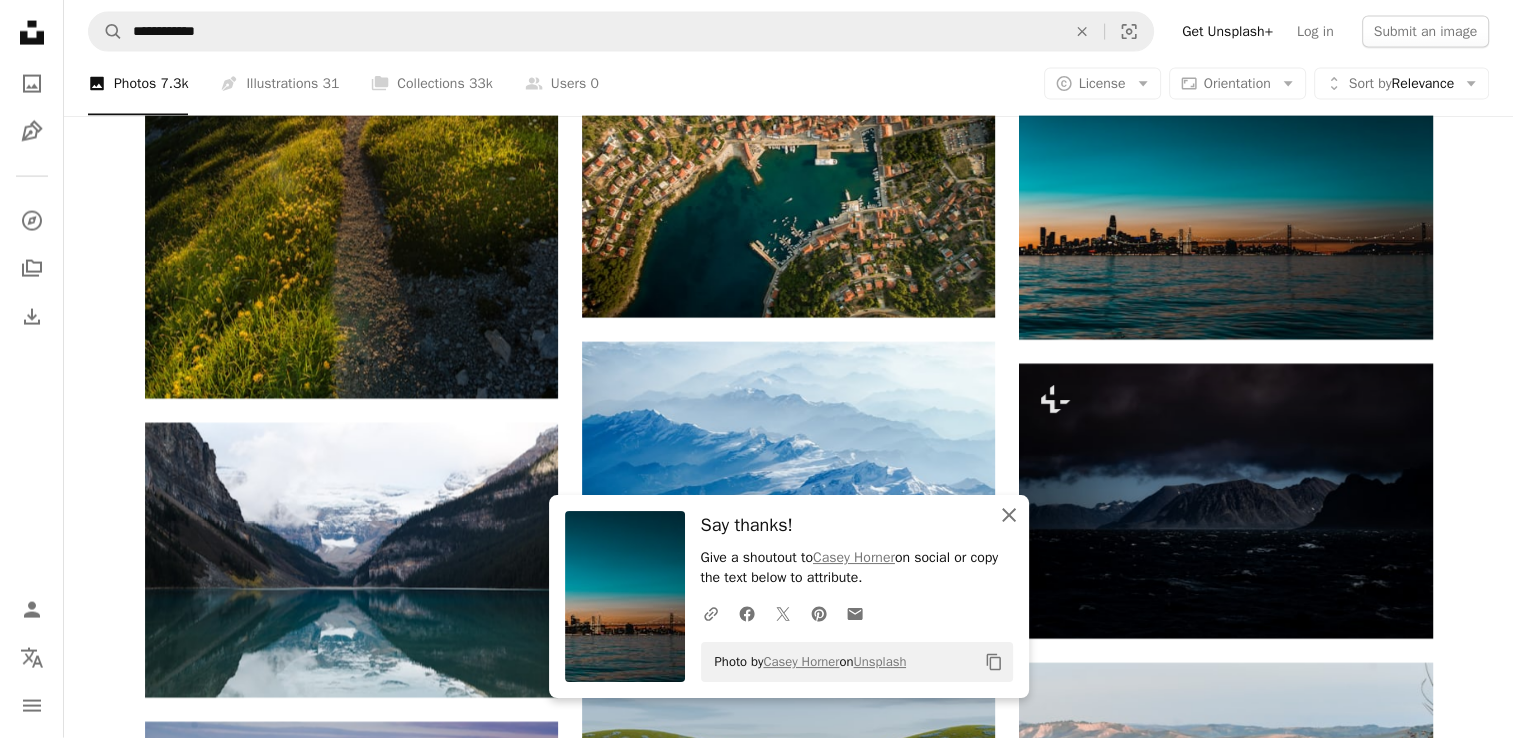 click 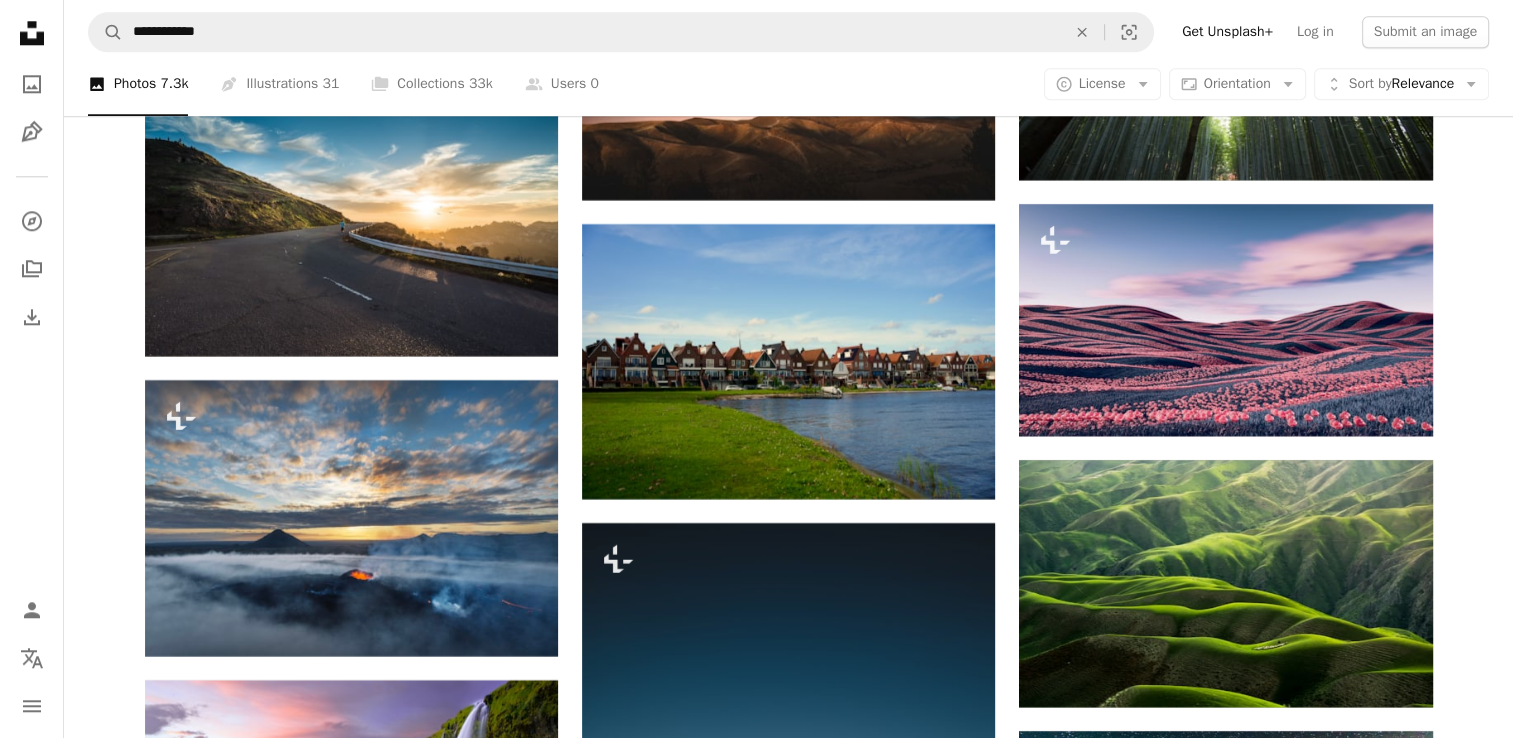 scroll, scrollTop: 9768, scrollLeft: 0, axis: vertical 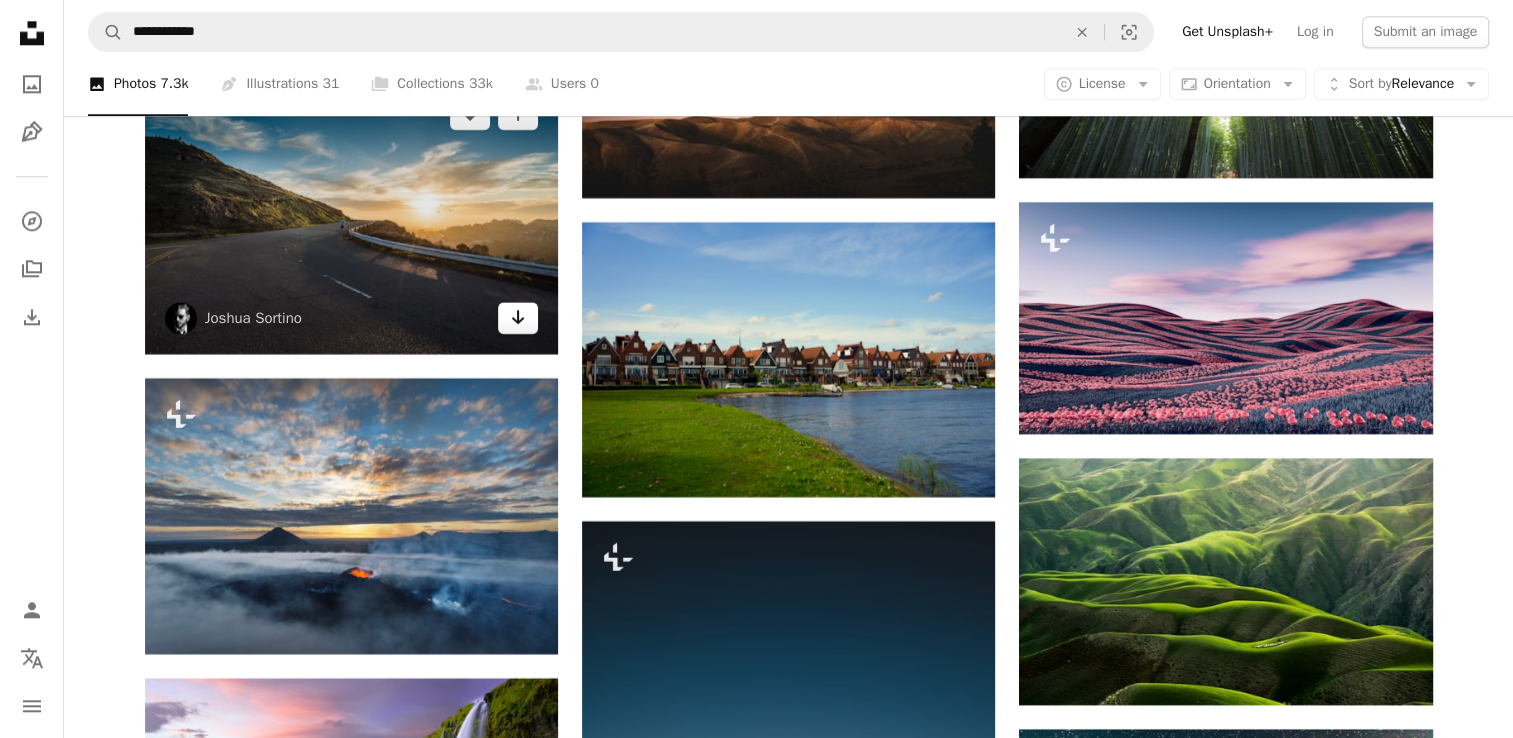 click on "Arrow pointing down" 